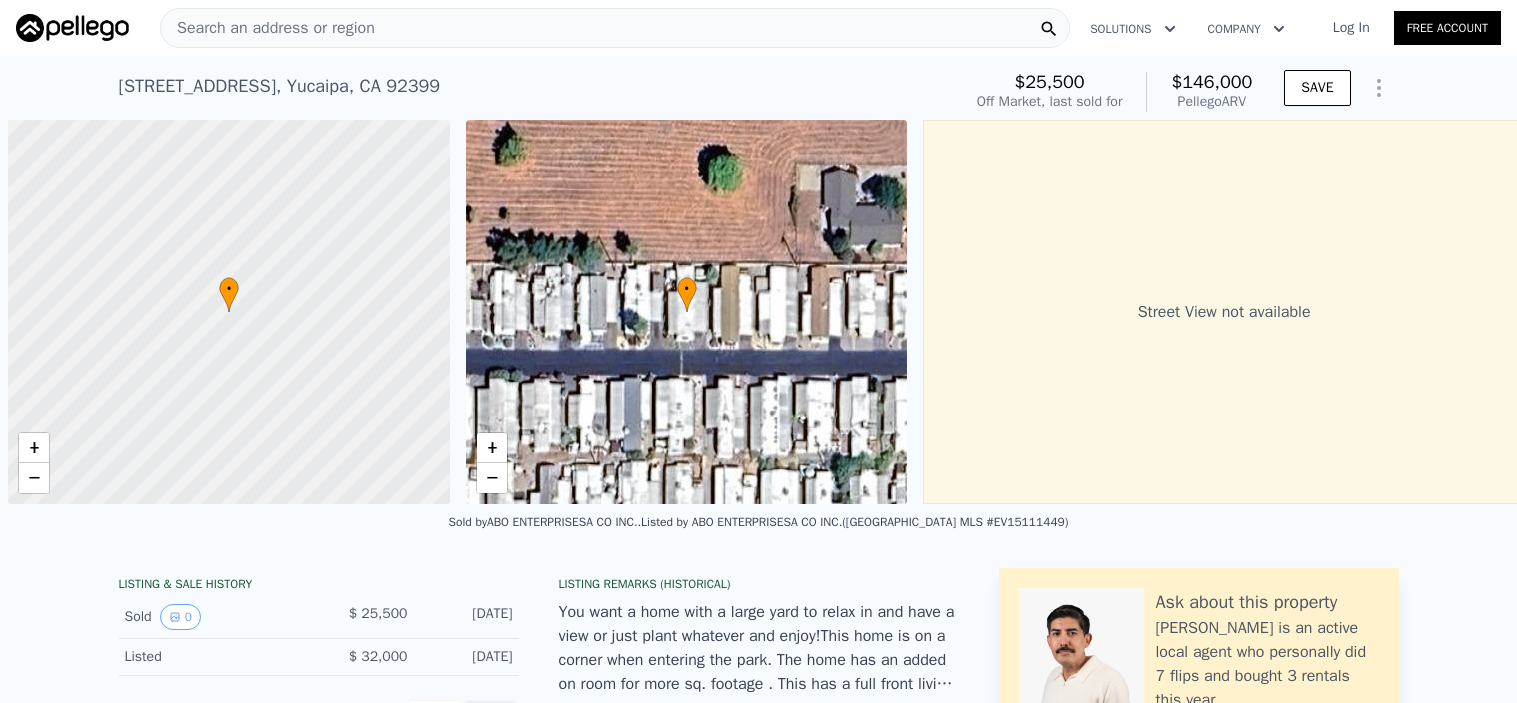 scroll, scrollTop: 0, scrollLeft: 0, axis: both 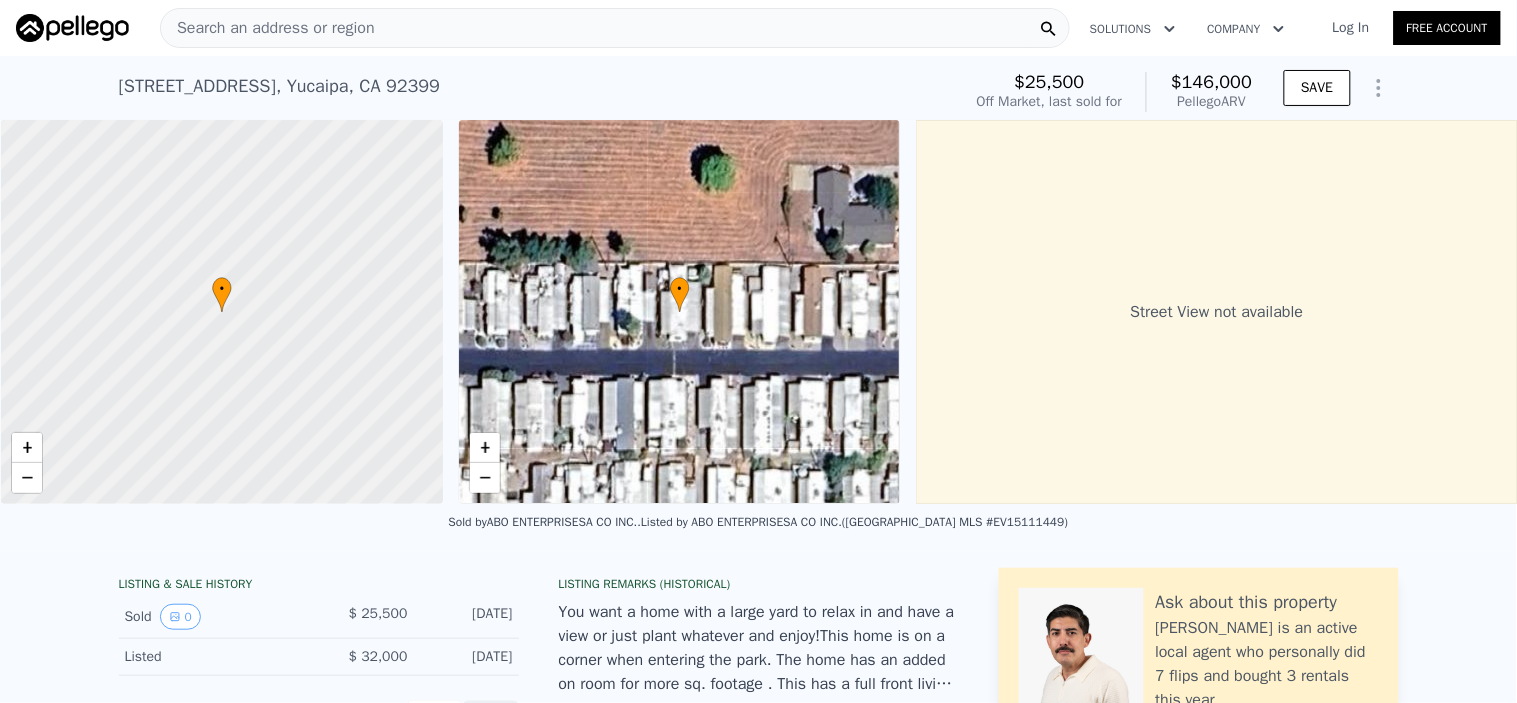 click on "Search an address or region" at bounding box center (268, 28) 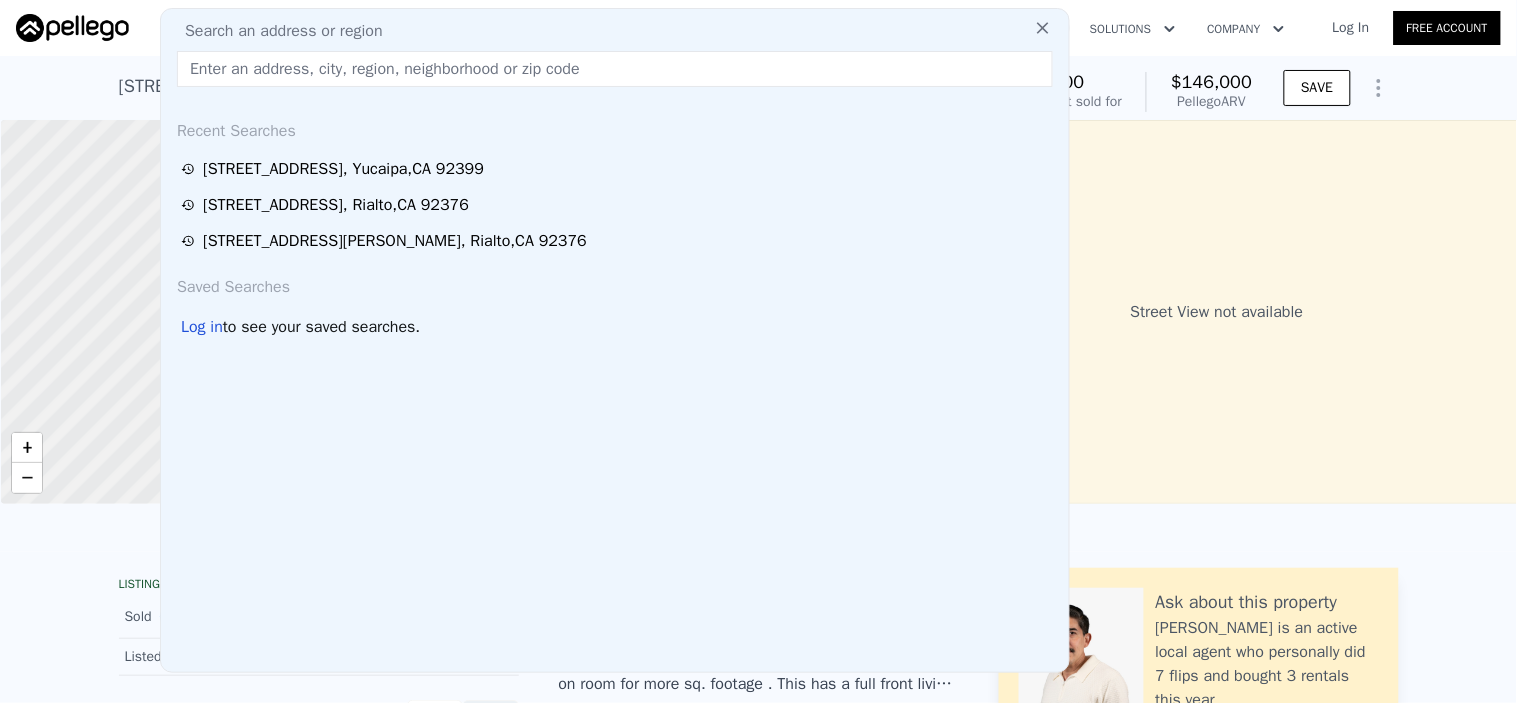 click at bounding box center (615, 69) 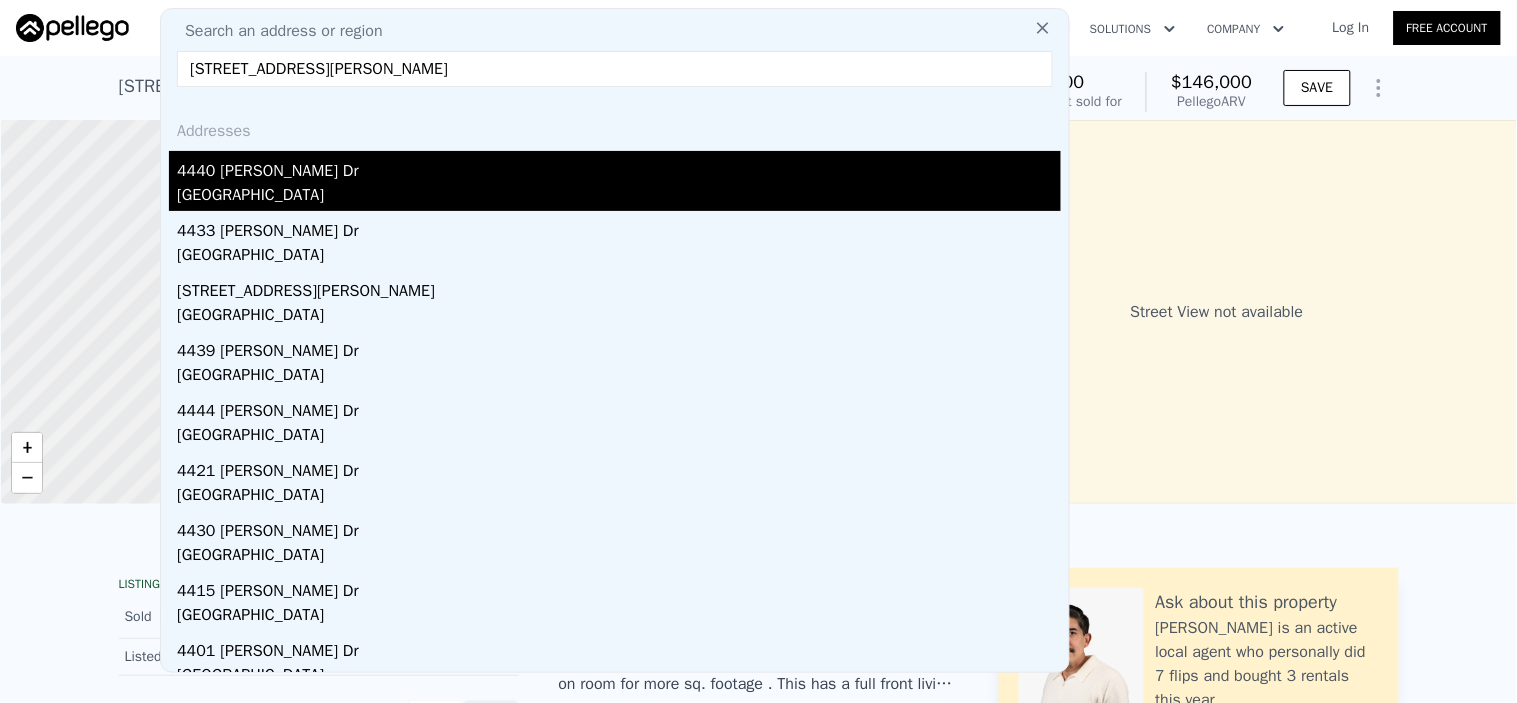 type on "[STREET_ADDRESS][PERSON_NAME]" 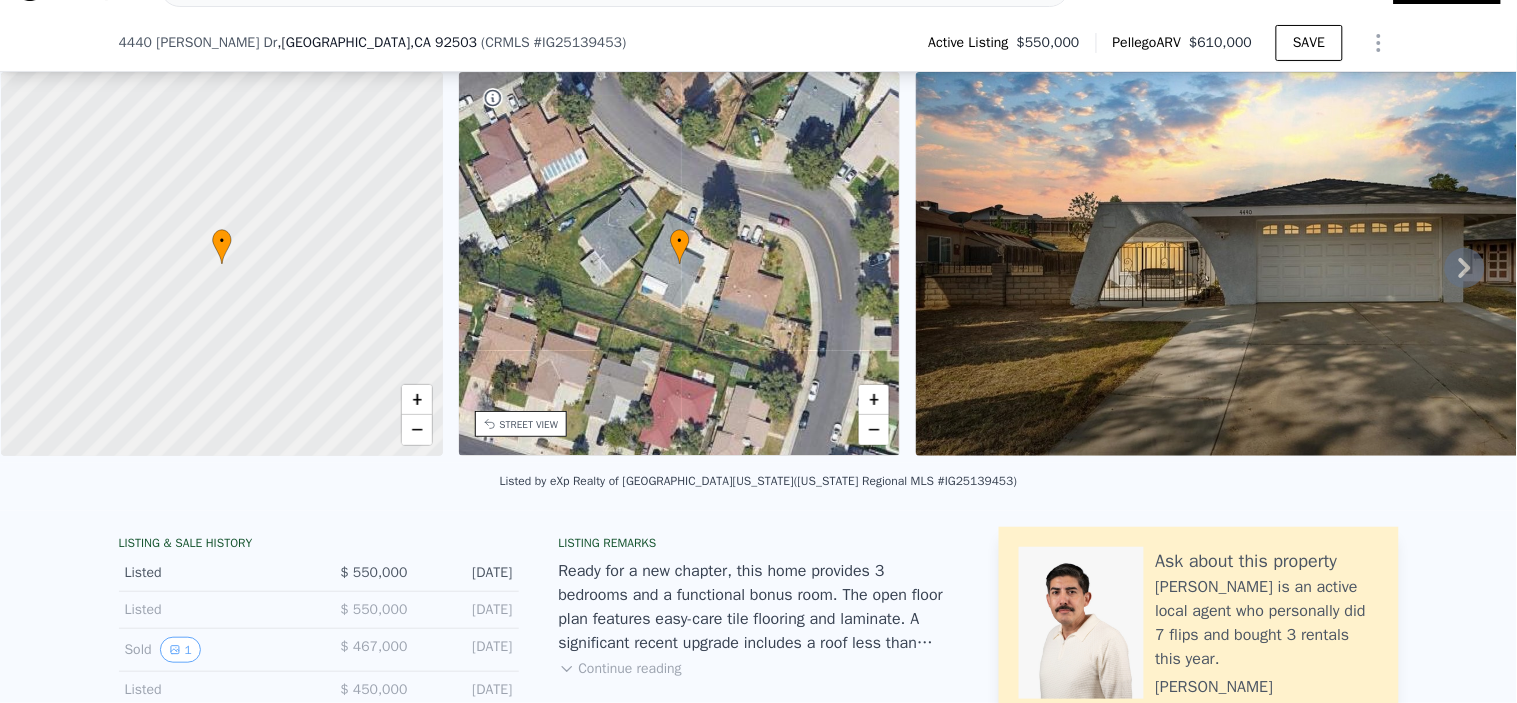 scroll, scrollTop: 215, scrollLeft: 0, axis: vertical 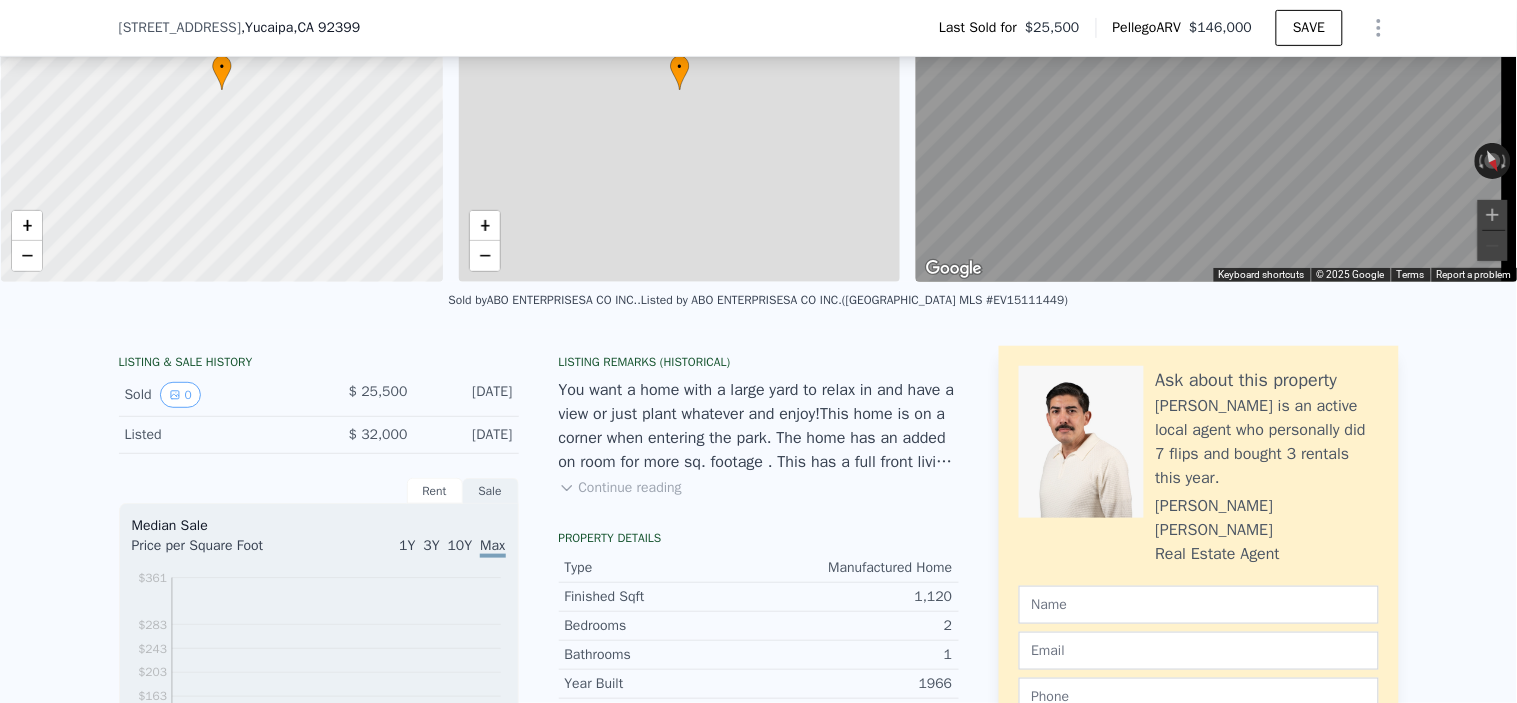 type on "3" 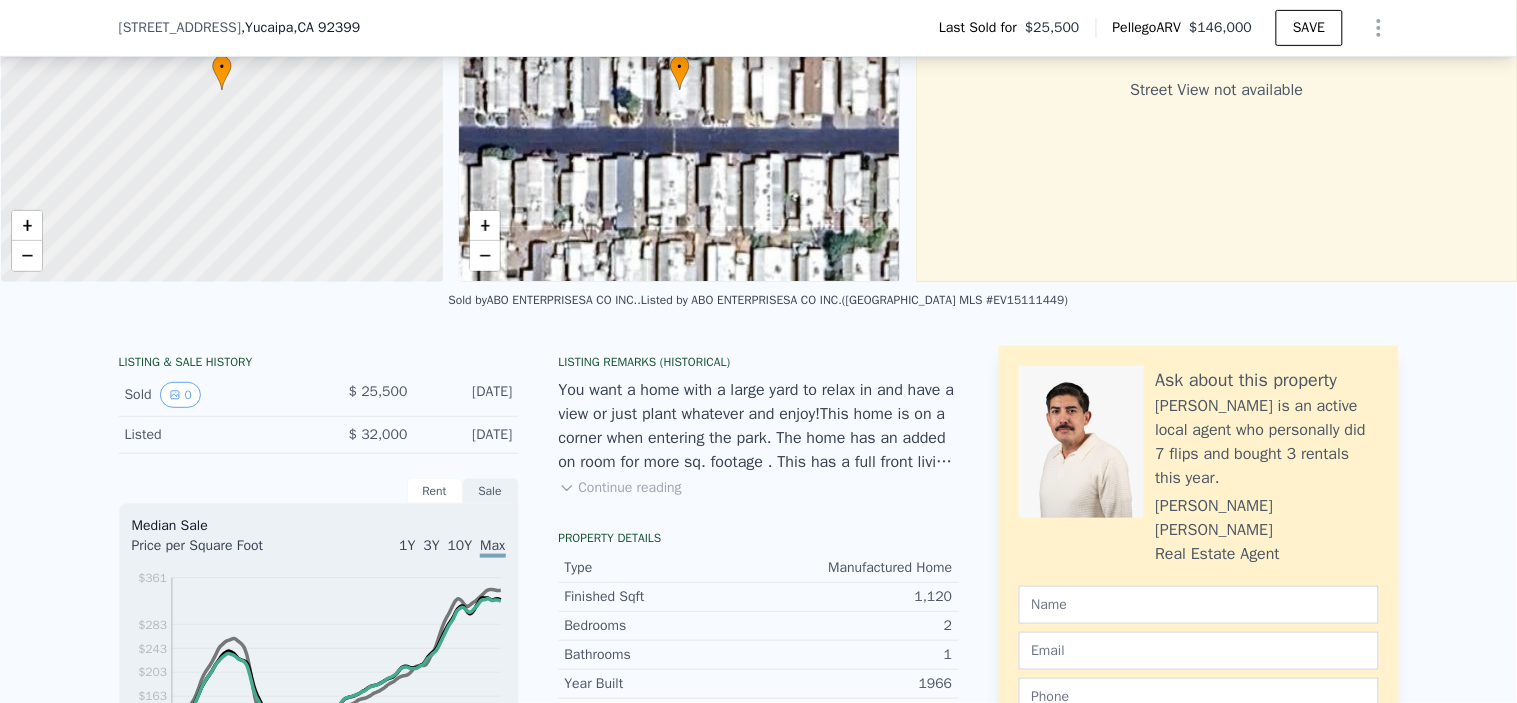 click on "[STREET_ADDRESS] Last Sold for $25,500 Pellego  ARV $146,000 SAVE" at bounding box center [759, 28] 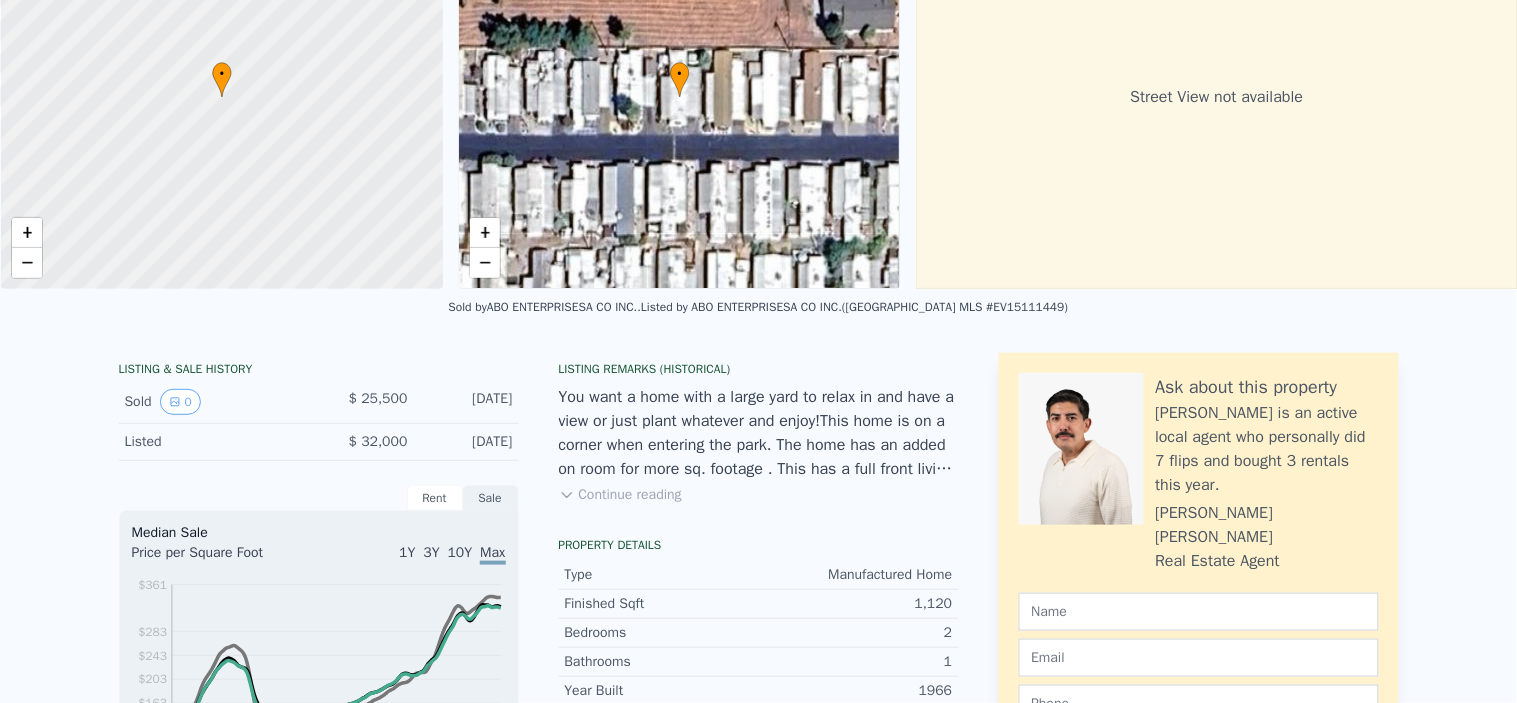 scroll, scrollTop: 0, scrollLeft: 0, axis: both 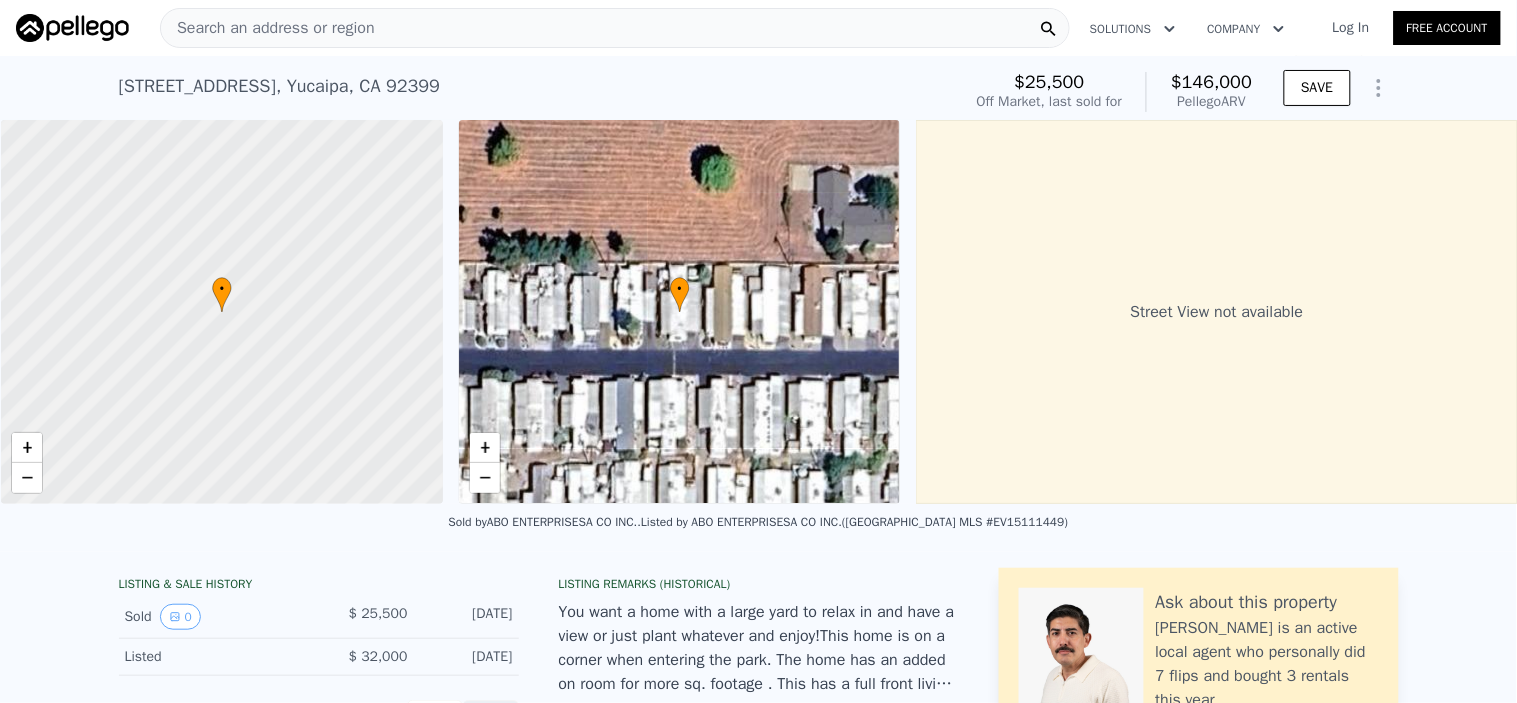 click on "Search an address or region" at bounding box center [268, 28] 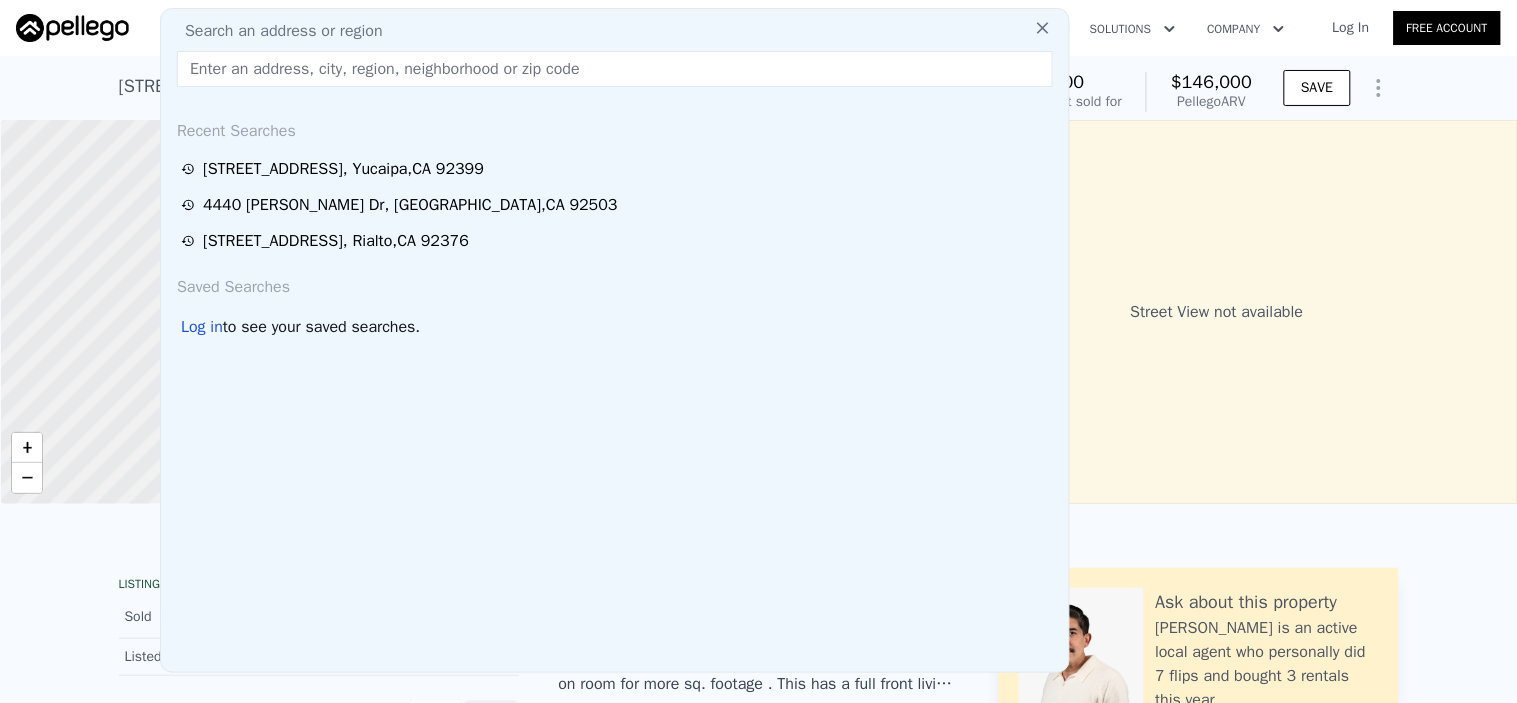 drag, startPoint x: 356, startPoint y: 32, endPoint x: 276, endPoint y: 62, distance: 85.44004 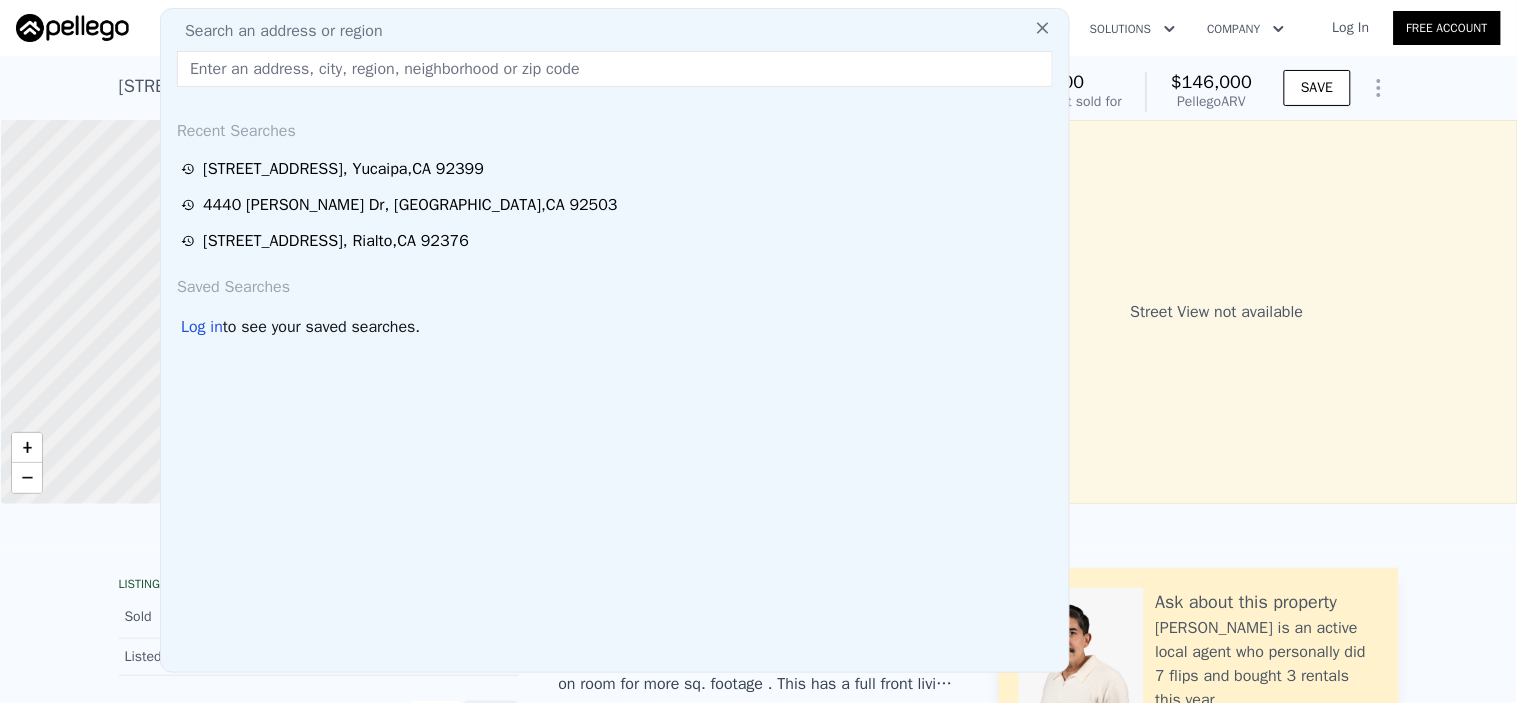 paste on "[STREET_ADDRESS]" 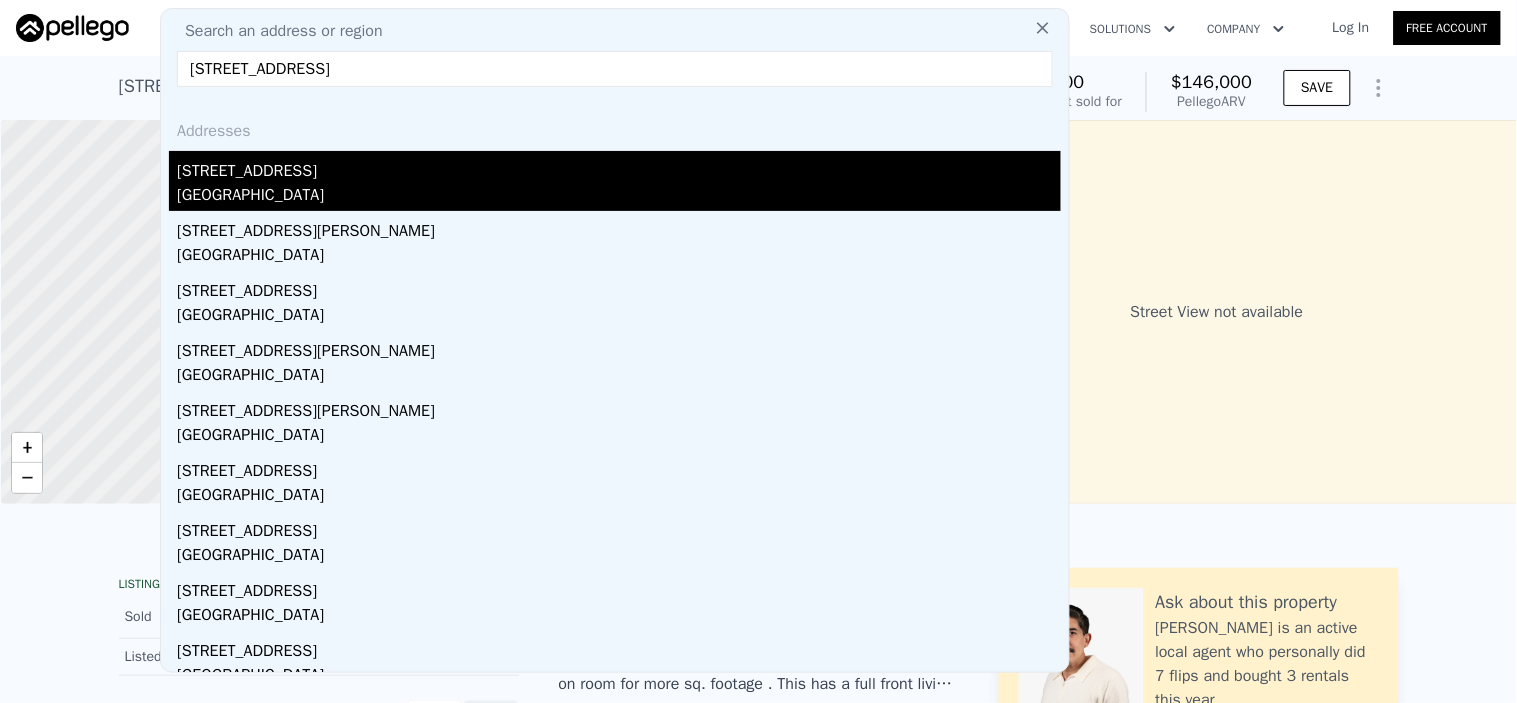 type on "[STREET_ADDRESS]" 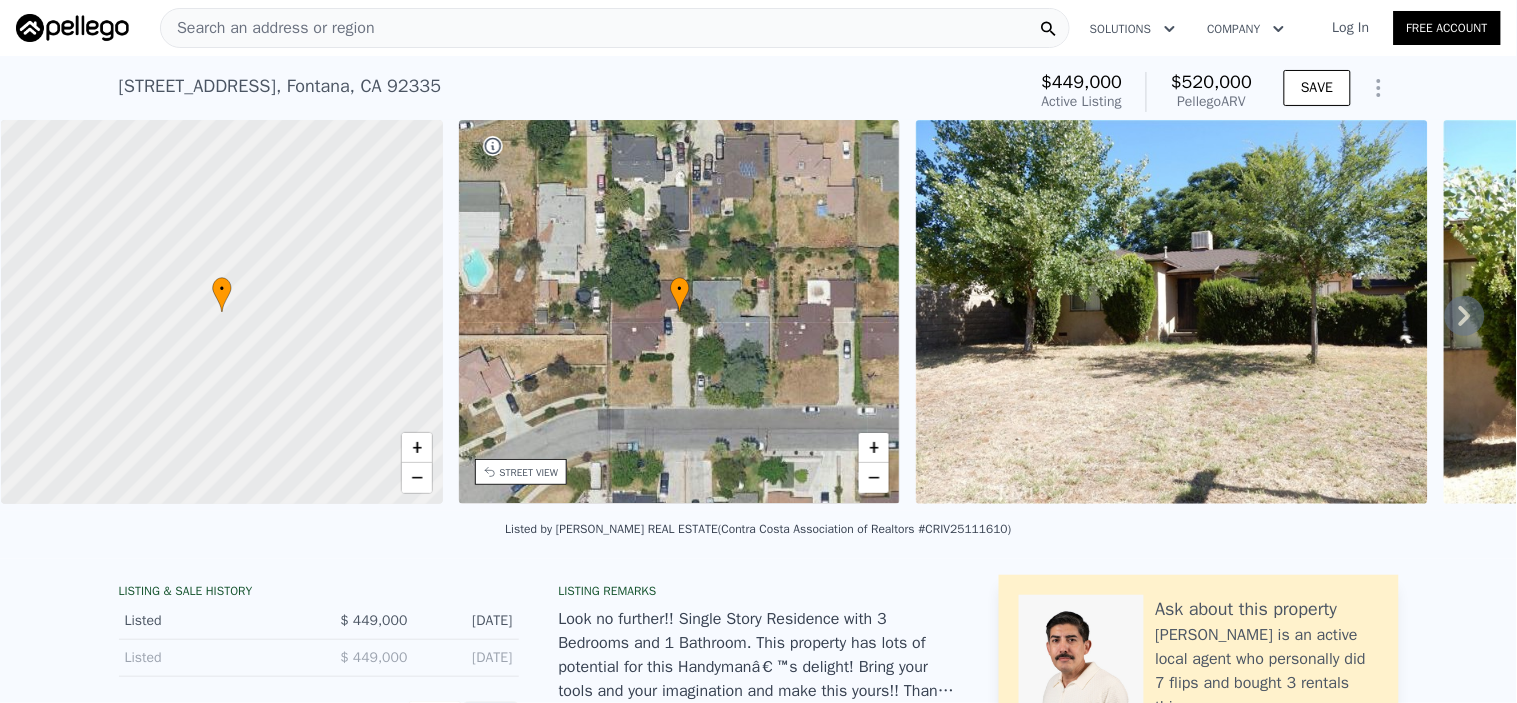 click 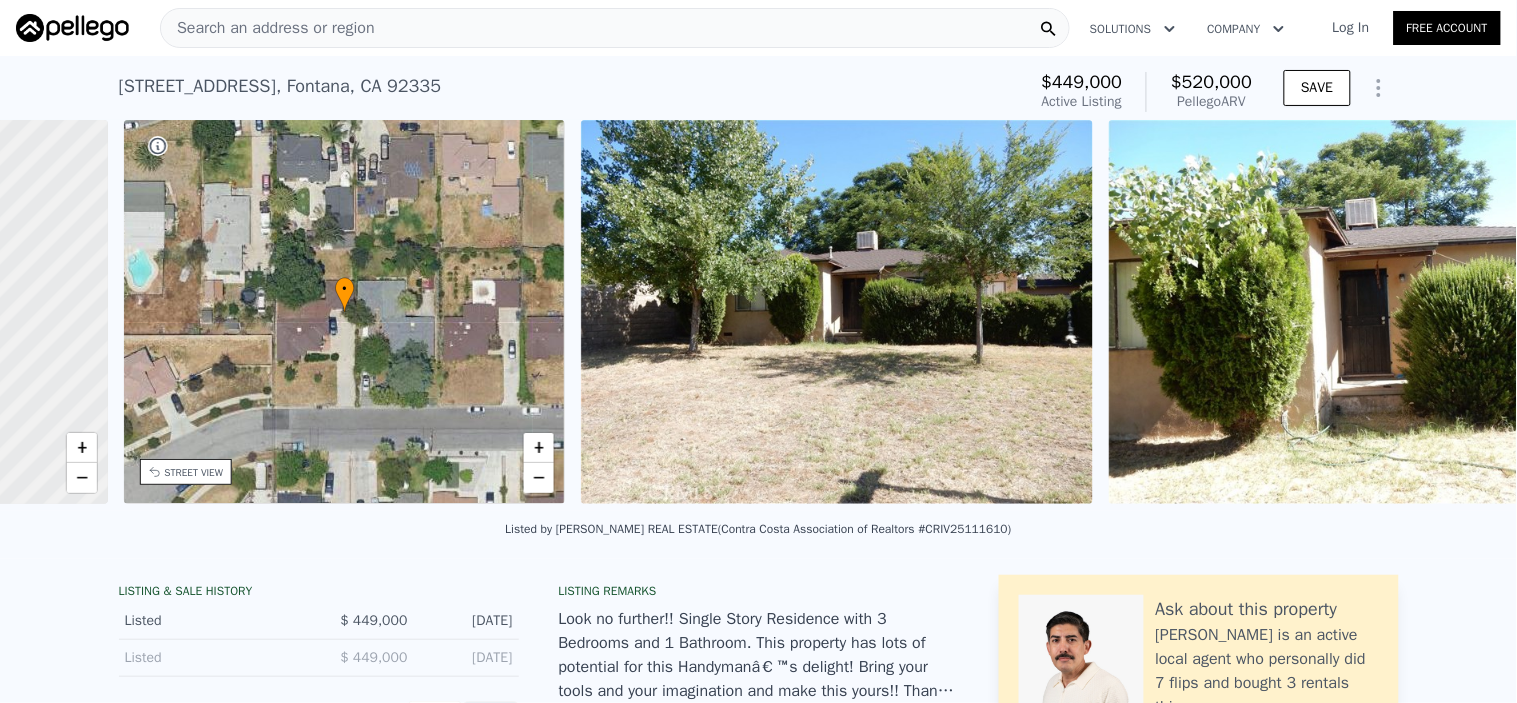 scroll, scrollTop: 0, scrollLeft: 465, axis: horizontal 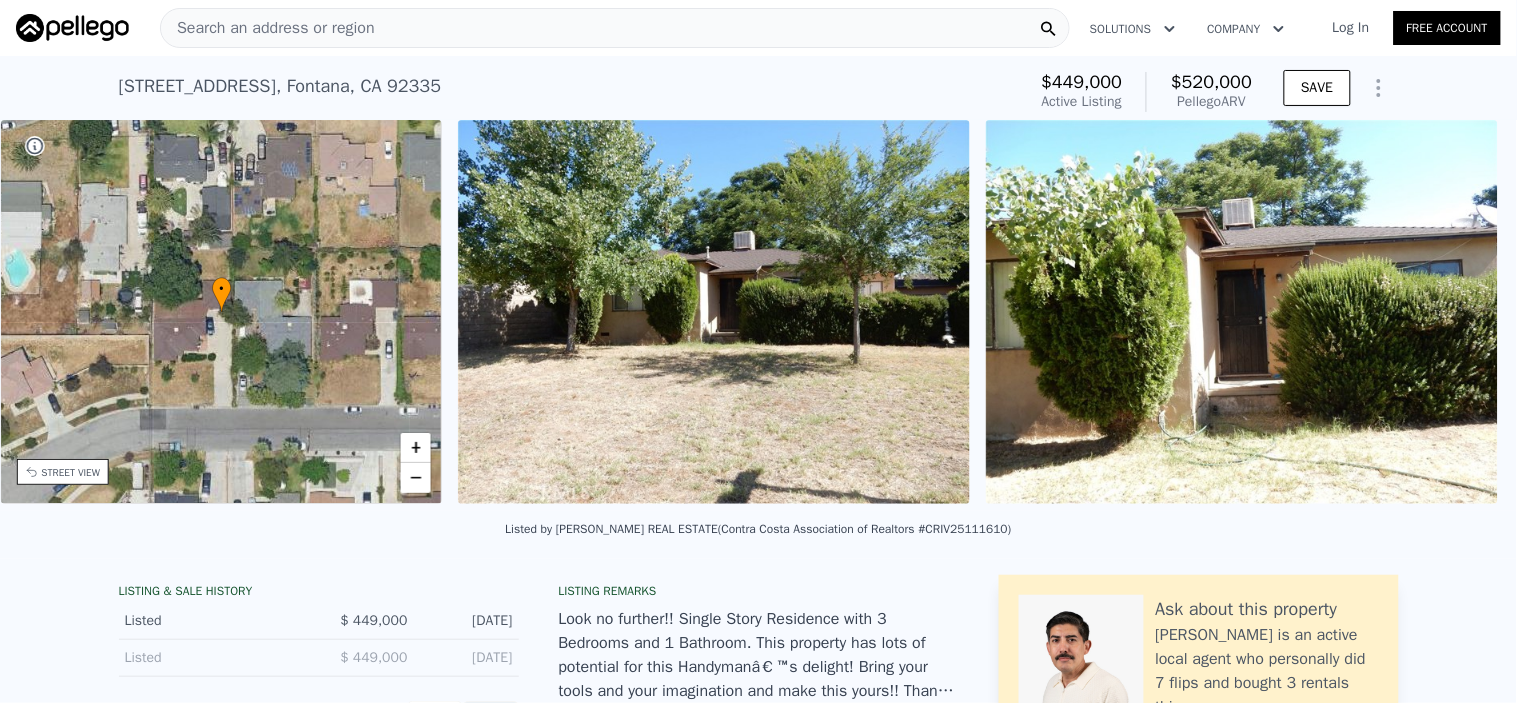 click on "•
+ −
•
+ − STREET VIEW                 ← Move left → Move right ↑ Move up ↓ Move down + Zoom in - Zoom out             [STREET_ADDRESS][GEOGRAPHIC_DATA][US_STATE][STREET_ADDRESS] on Google Maps        Custom Imagery                 This image is no longer available                                      Rotate the view          Keyboard shortcuts Map Data © 2025 Google © 2025 Google Terms Report a problem   SATELLITE VIEW" at bounding box center [758, 315] 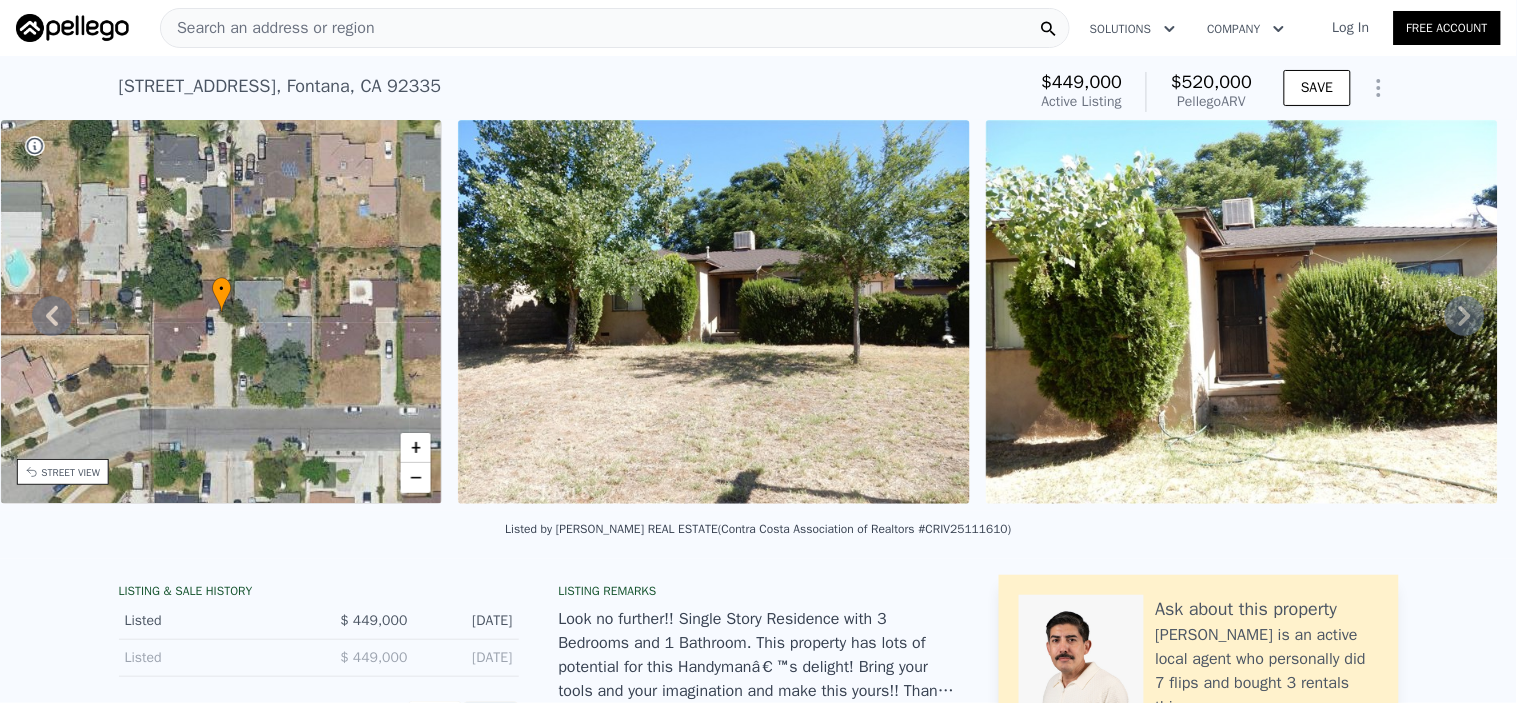 click 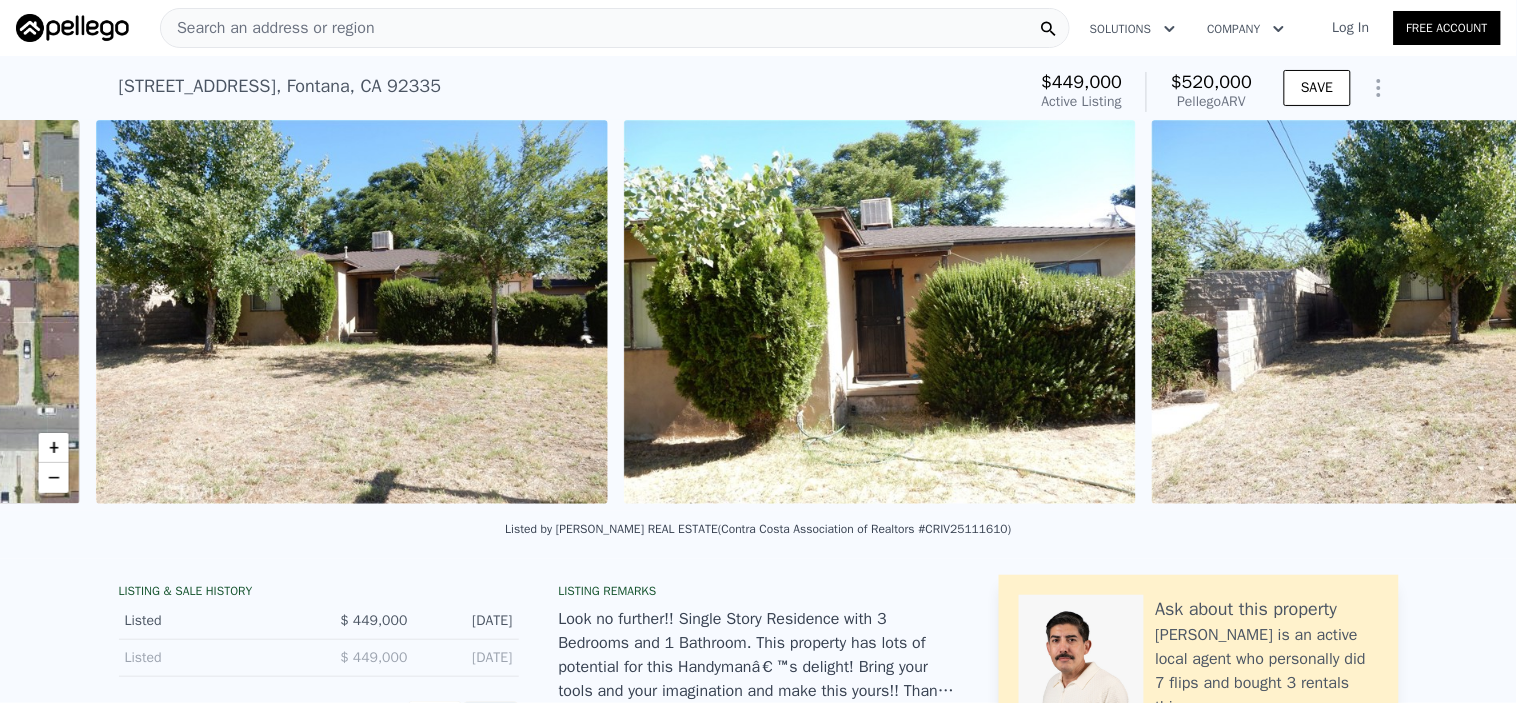 scroll, scrollTop: 0, scrollLeft: 915, axis: horizontal 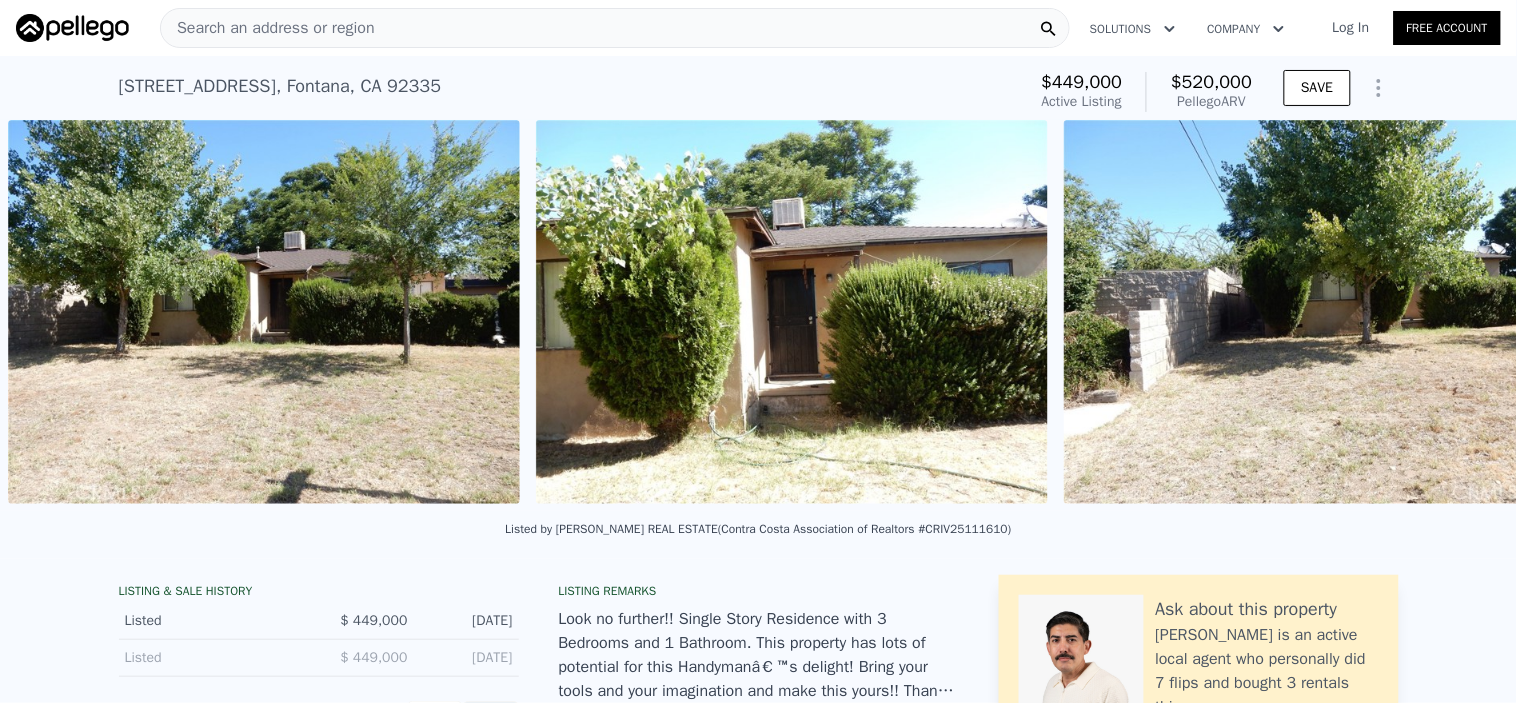 click on "•
+ −
•
+ − STREET VIEW                 ← Move left → Move right ↑ Move up ↓ Move down + Zoom in - Zoom out             [STREET_ADDRESS][GEOGRAPHIC_DATA][US_STATE][STREET_ADDRESS] on Google Maps        Custom Imagery                 This image is no longer available                                      Rotate the view          Keyboard shortcuts Map Data © 2025 Google © 2025 Google Terms Report a problem   SATELLITE VIEW" at bounding box center (758, 315) 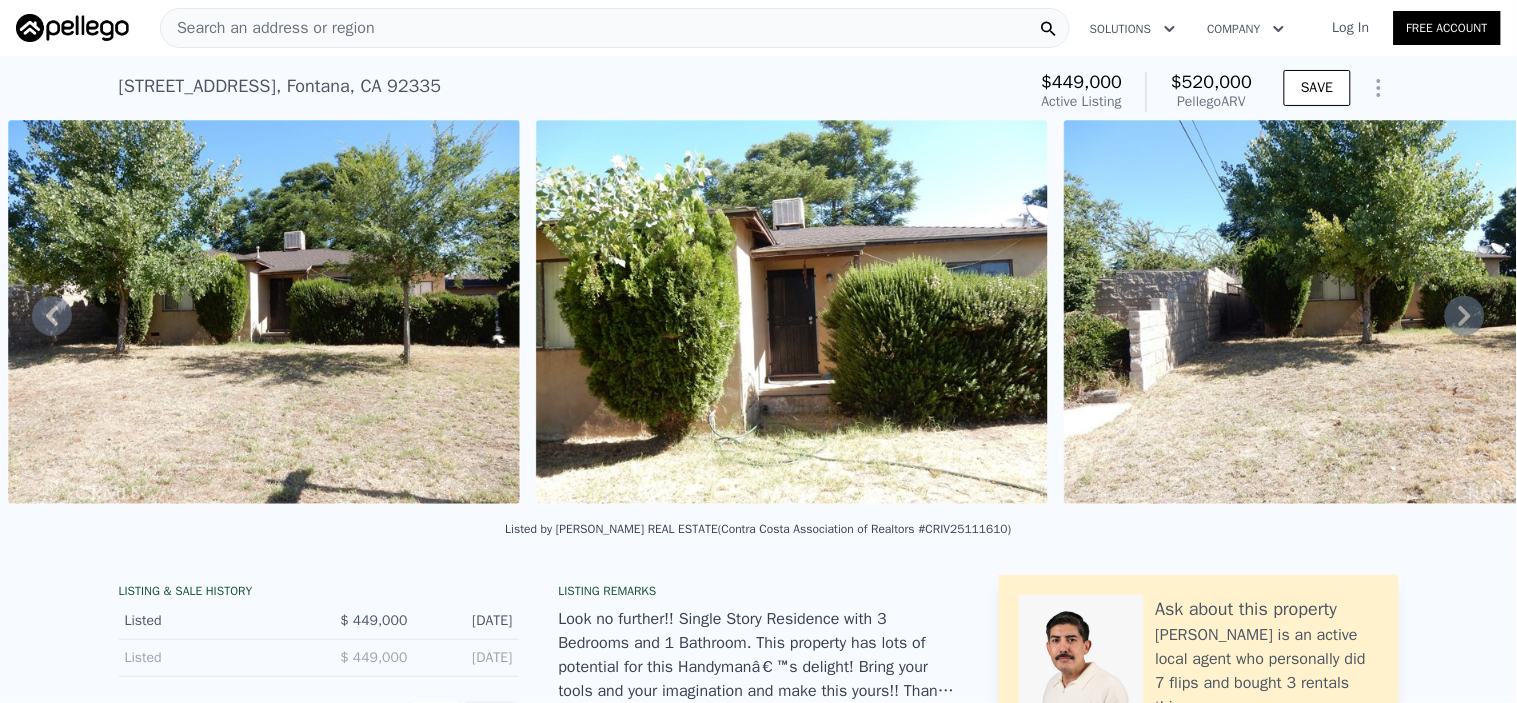 click 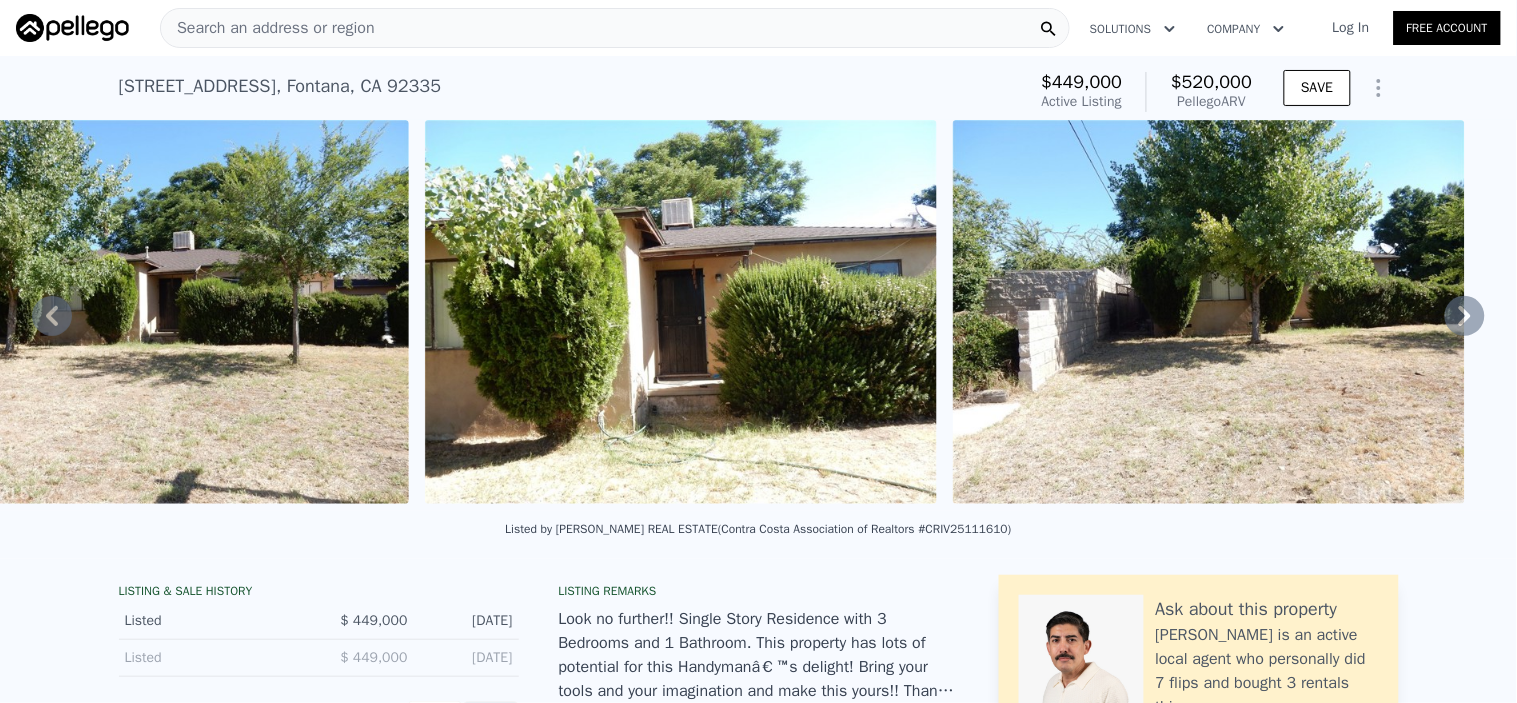 click on "•
+ −
•
+ − STREET VIEW                 ← Move left → Move right ↑ Move up ↓ Move down + Zoom in - Zoom out             [STREET_ADDRESS][GEOGRAPHIC_DATA][US_STATE][STREET_ADDRESS] on Google Maps        Custom Imagery                 This image is no longer available                                      Rotate the view          Keyboard shortcuts Map Data © 2025 Google © 2025 Google Terms Report a problem   SATELLITE VIEW" at bounding box center (758, 315) 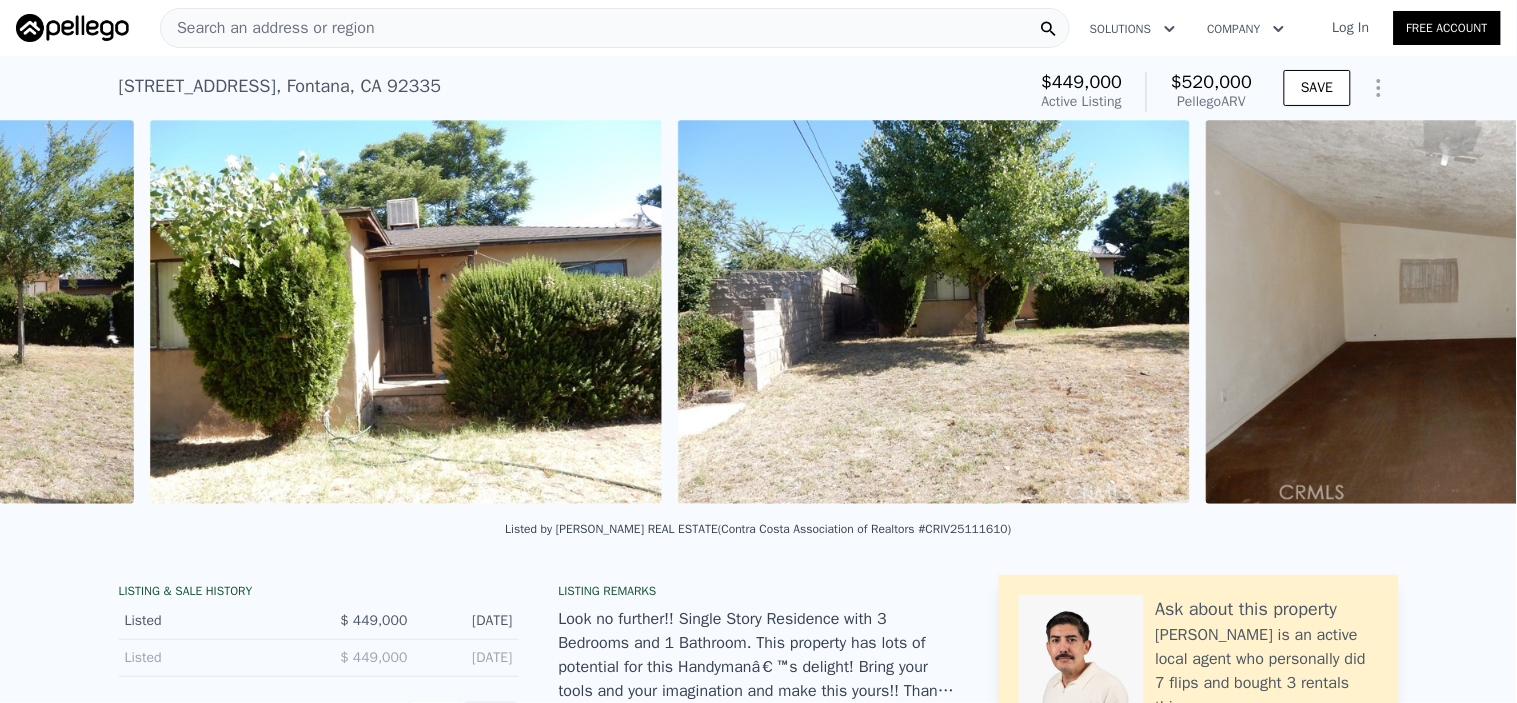 scroll, scrollTop: 0, scrollLeft: 1443, axis: horizontal 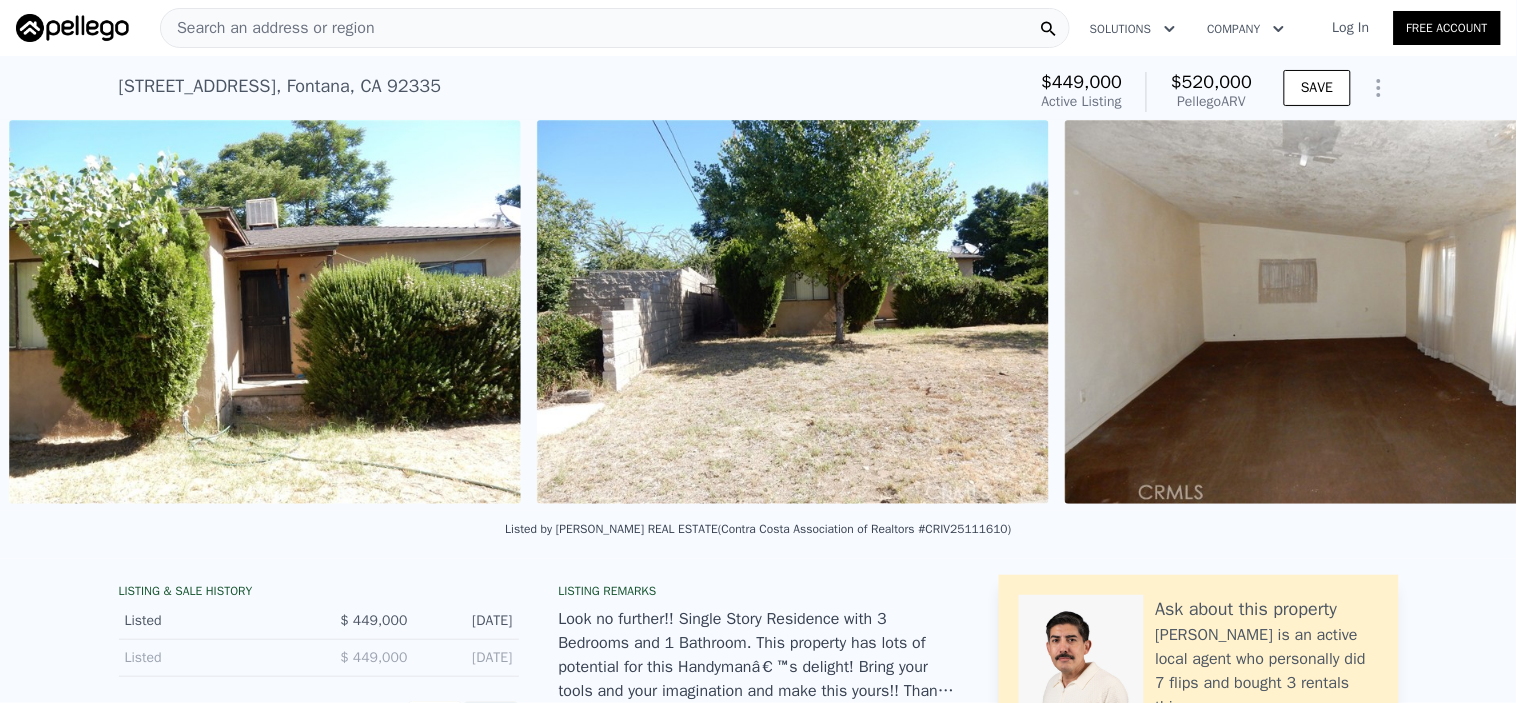 click at bounding box center [1321, 312] 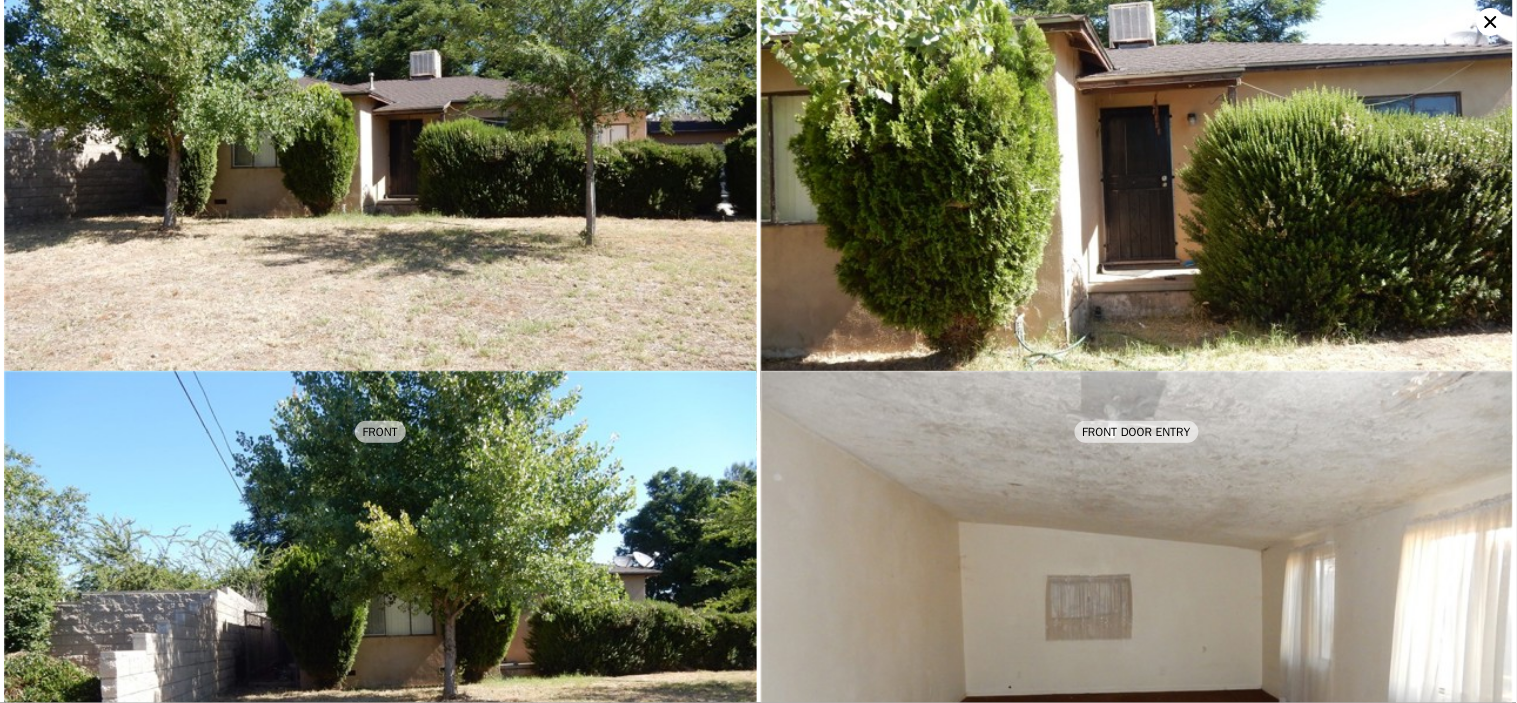 click on "FRONT DOOR ENTRY LIVING ROOM-ADD ON" at bounding box center [1136, 1821] 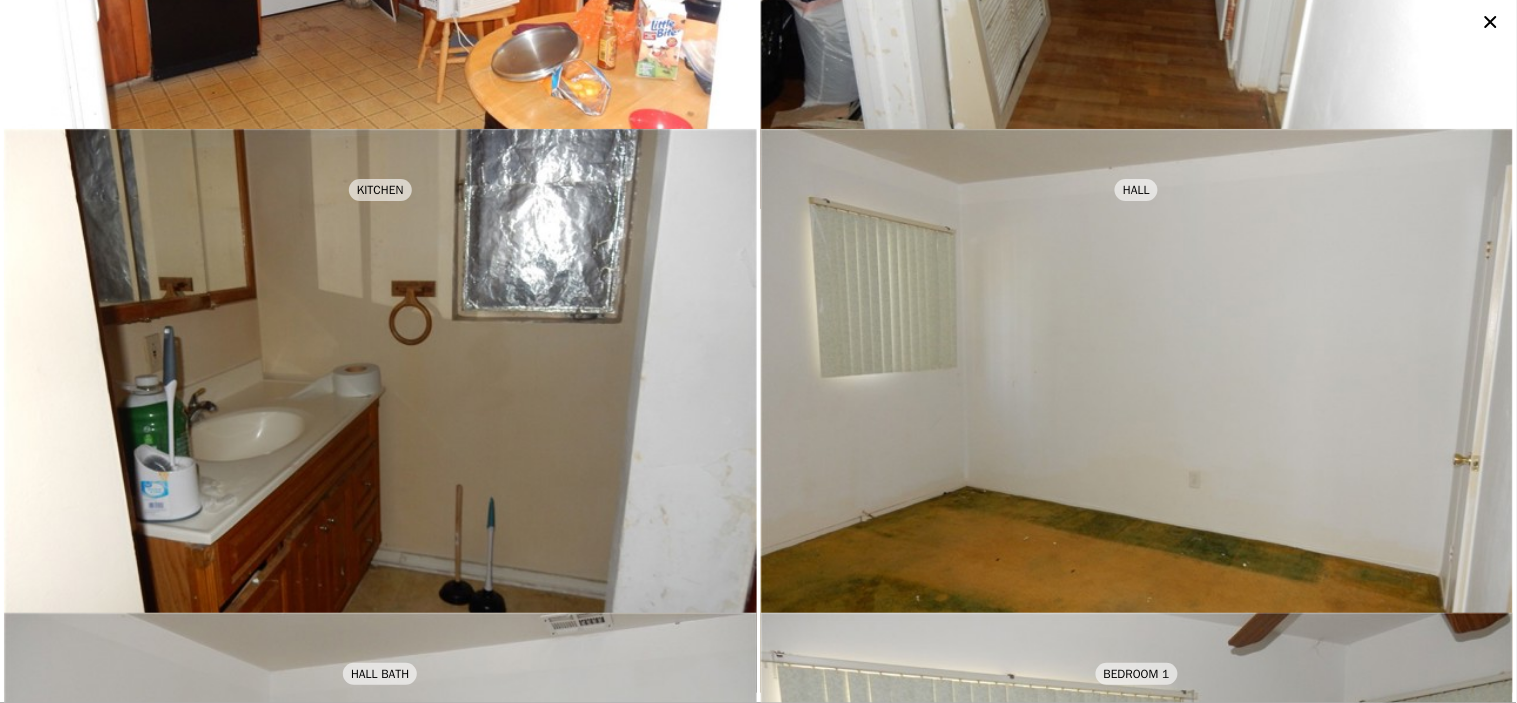 scroll, scrollTop: 1452, scrollLeft: 0, axis: vertical 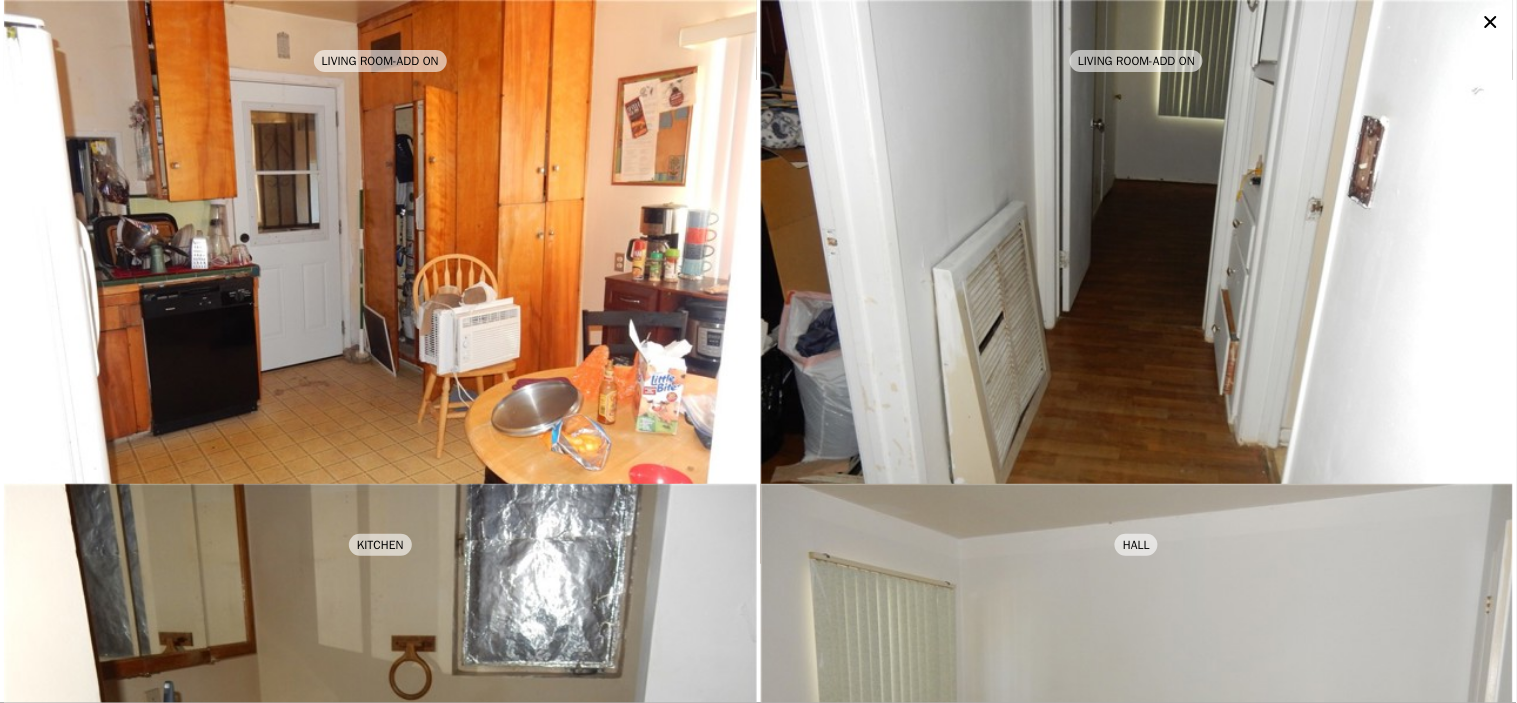 click 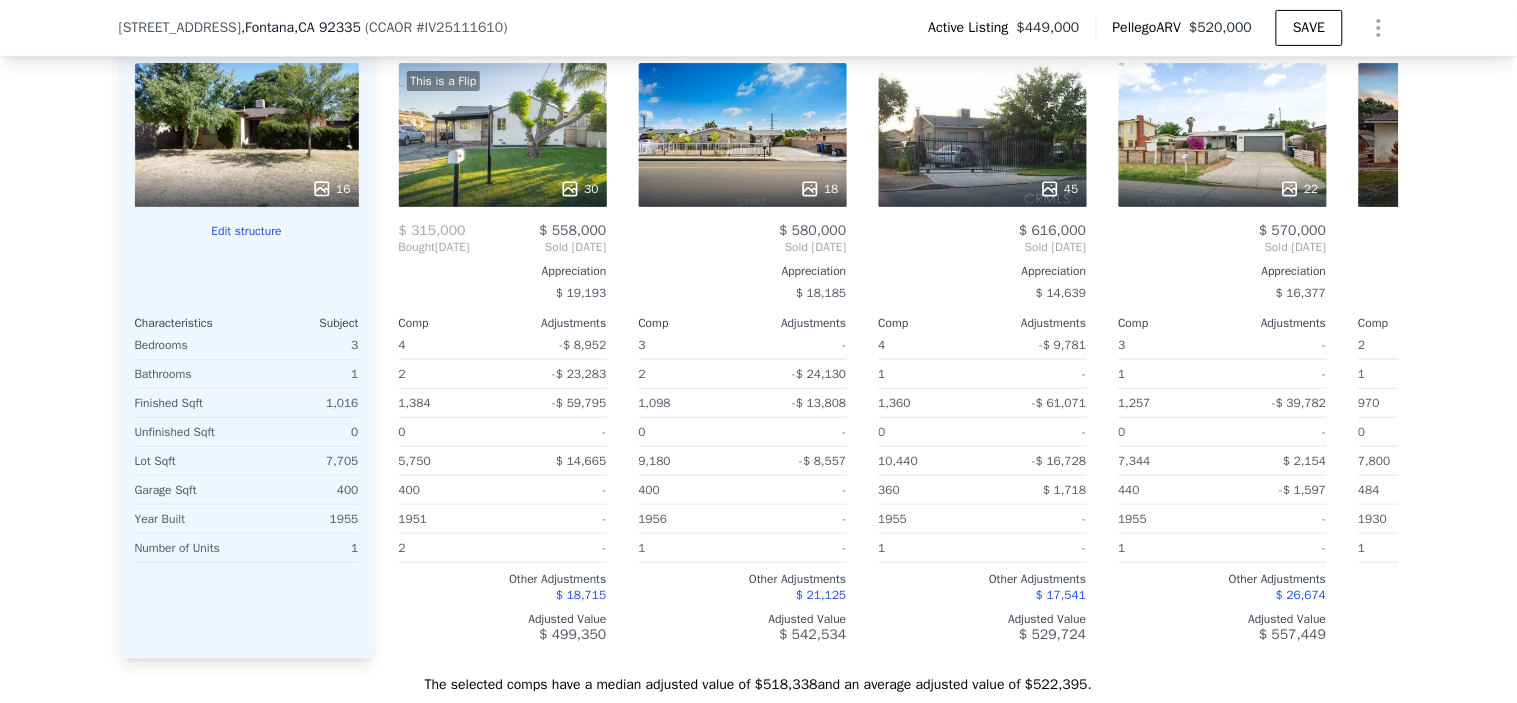 scroll, scrollTop: 1993, scrollLeft: 0, axis: vertical 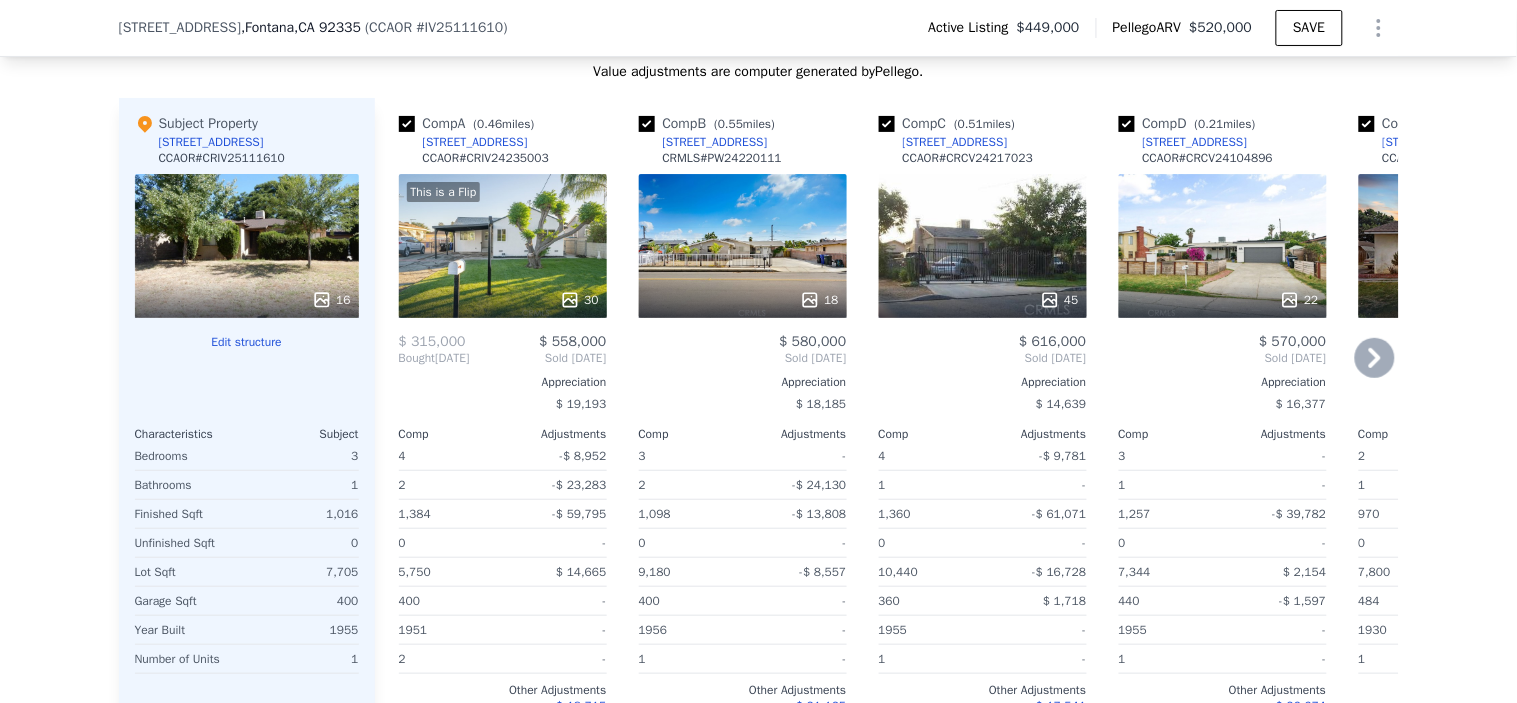 click on "This is a Flip 30" at bounding box center [503, 246] 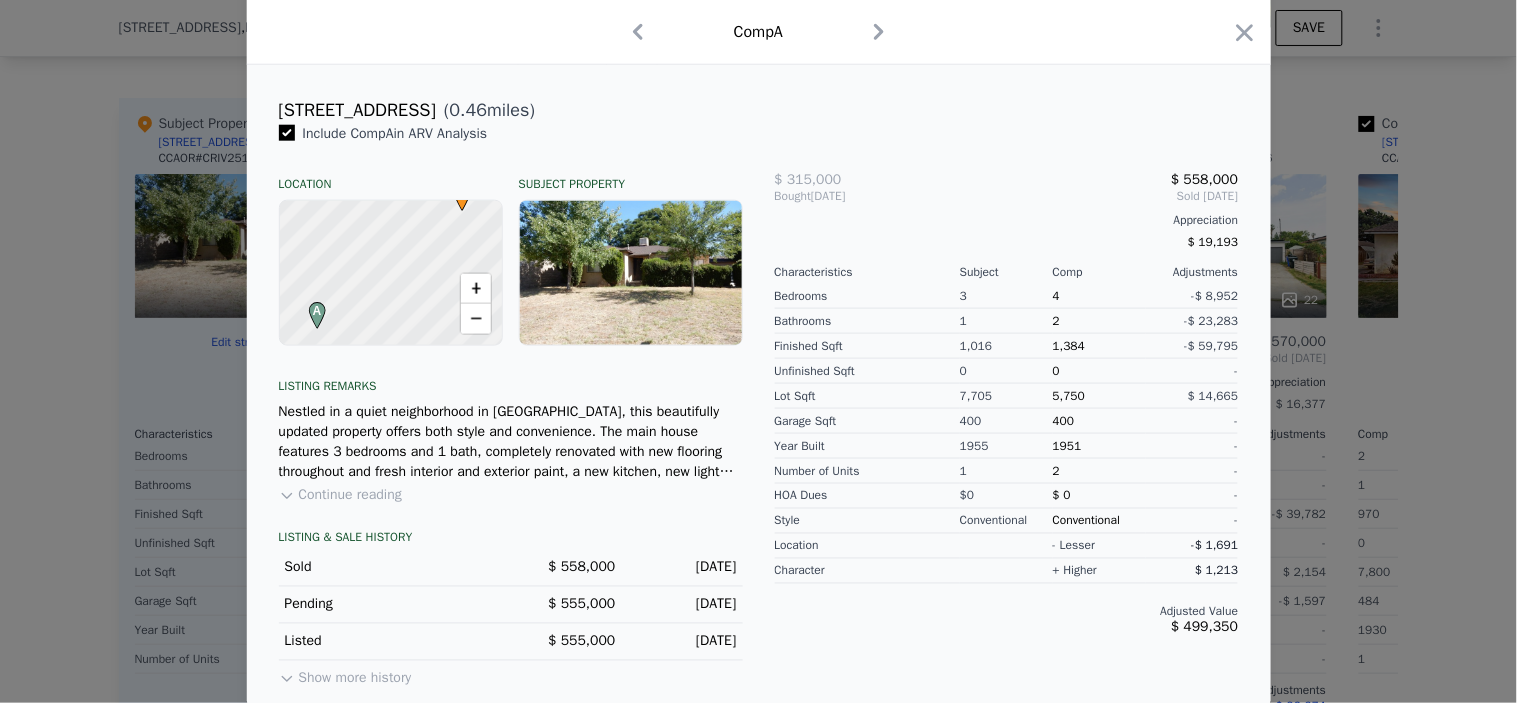 scroll, scrollTop: 506, scrollLeft: 0, axis: vertical 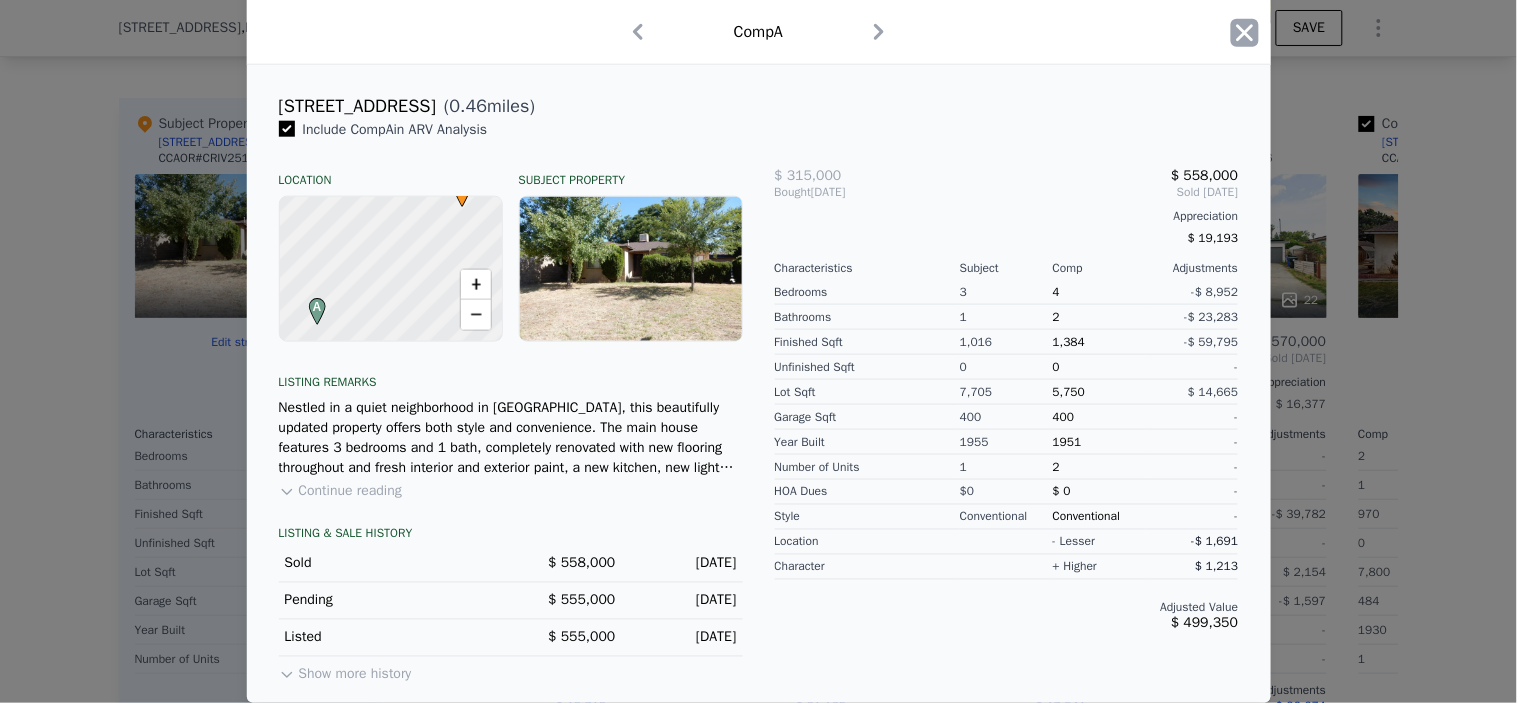 click 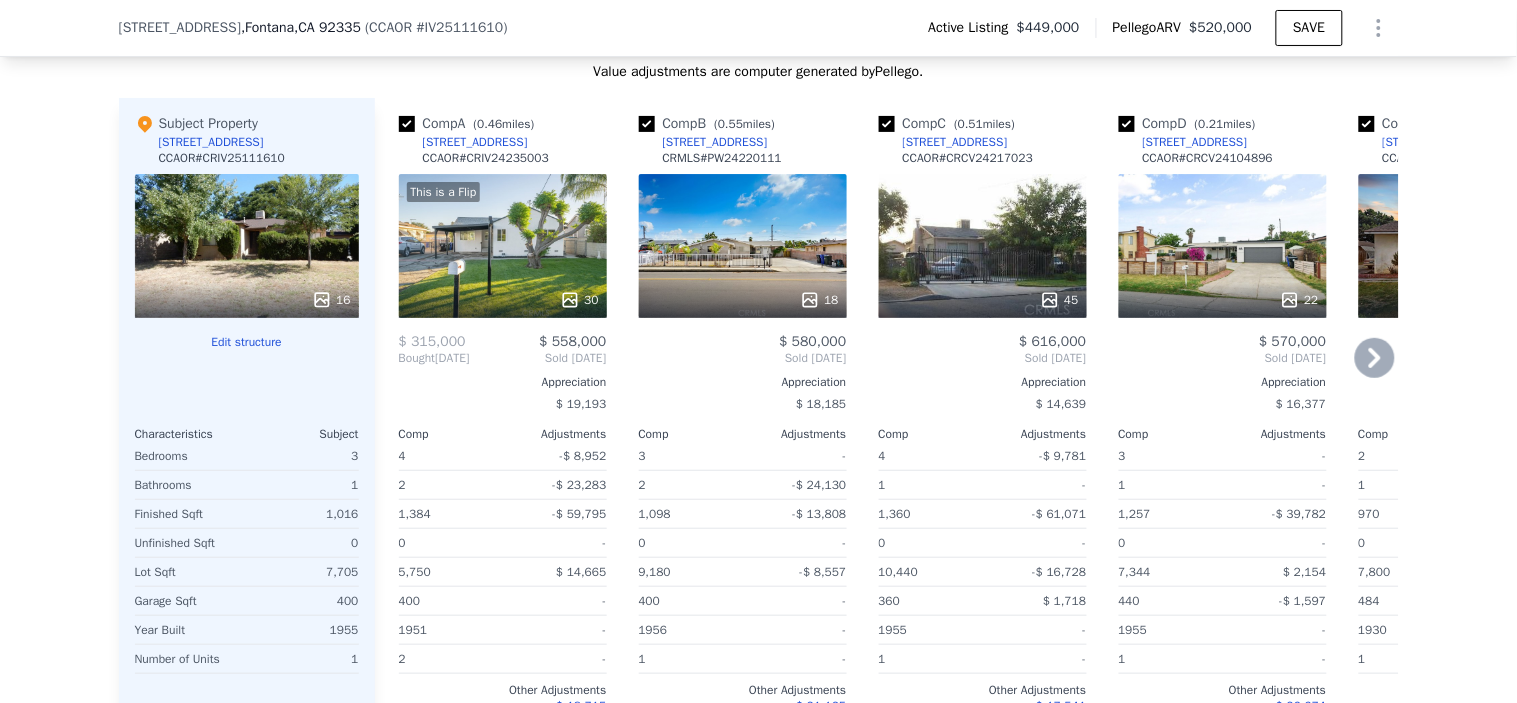 click 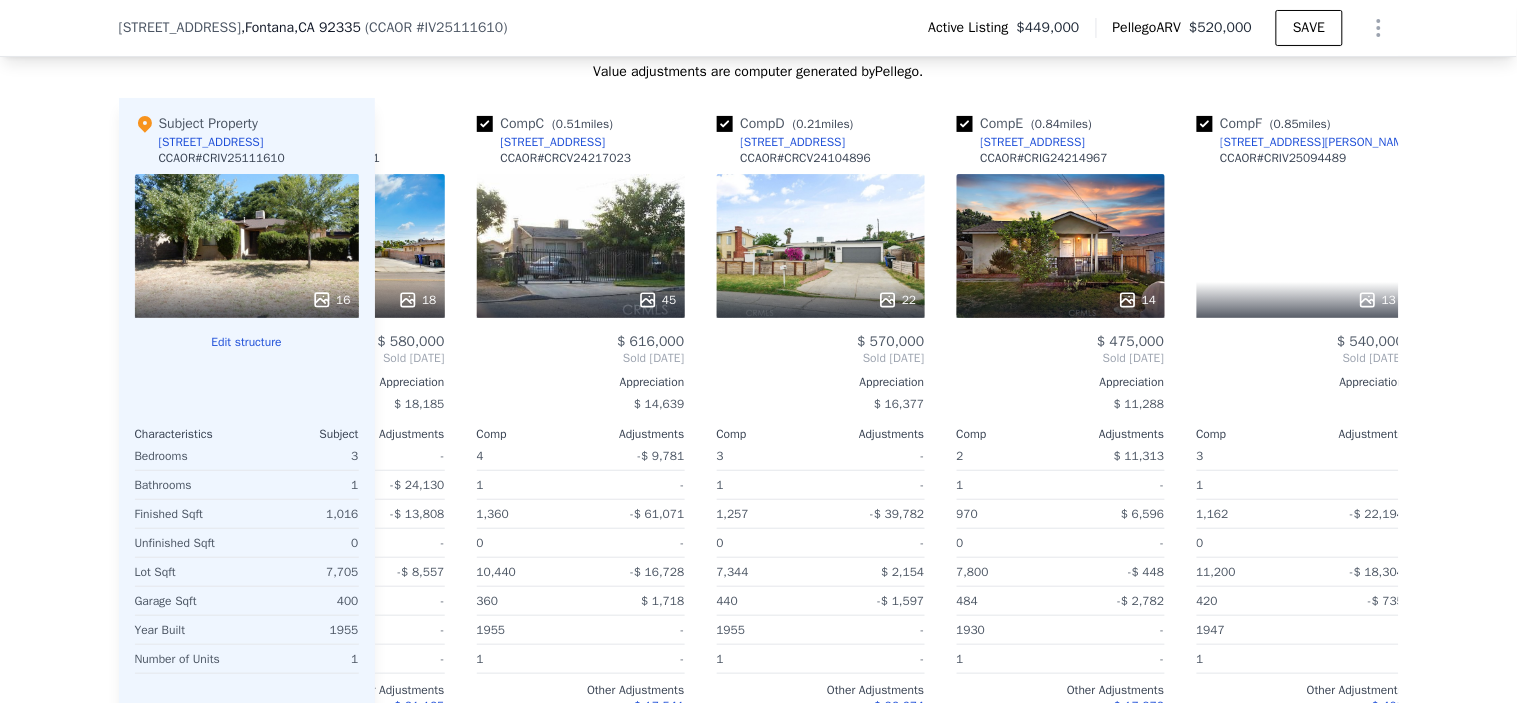 scroll, scrollTop: 0, scrollLeft: 480, axis: horizontal 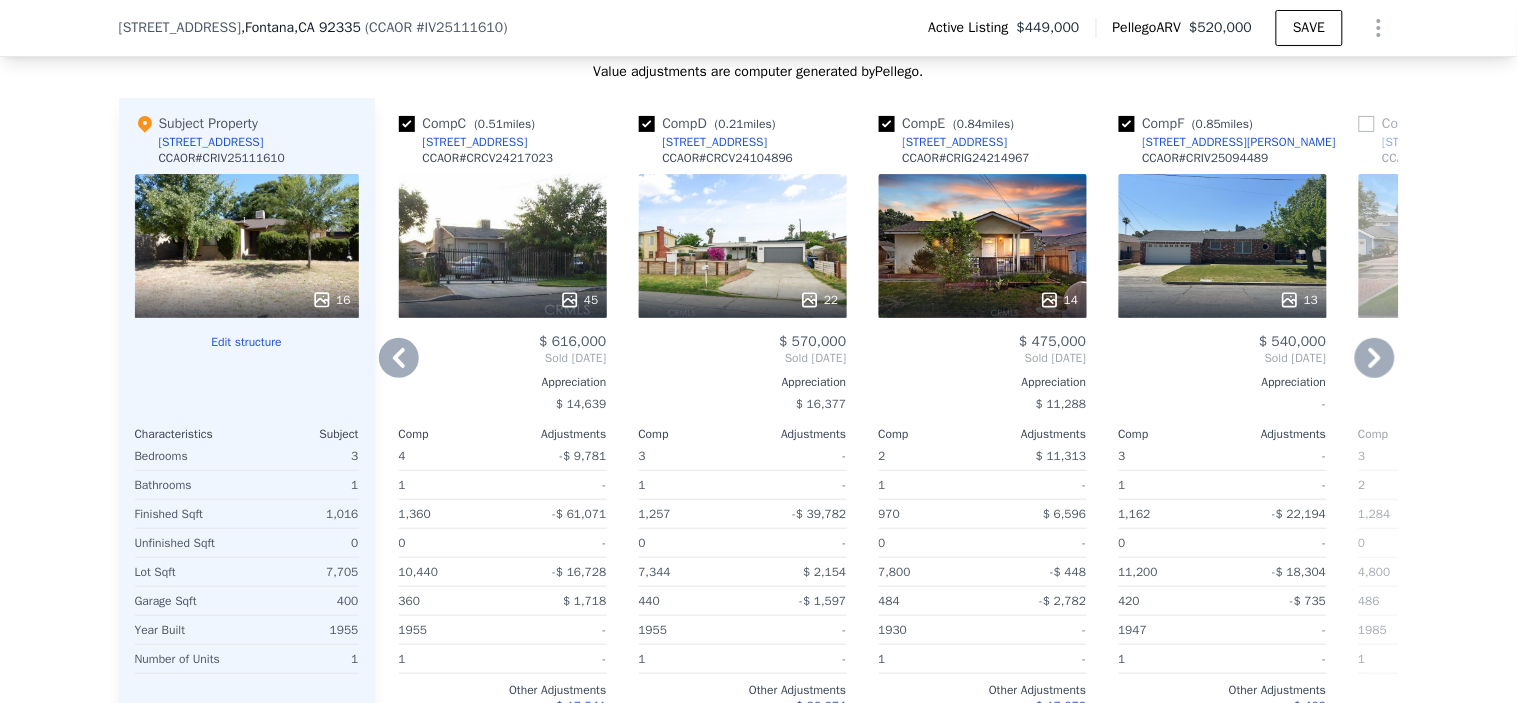 click 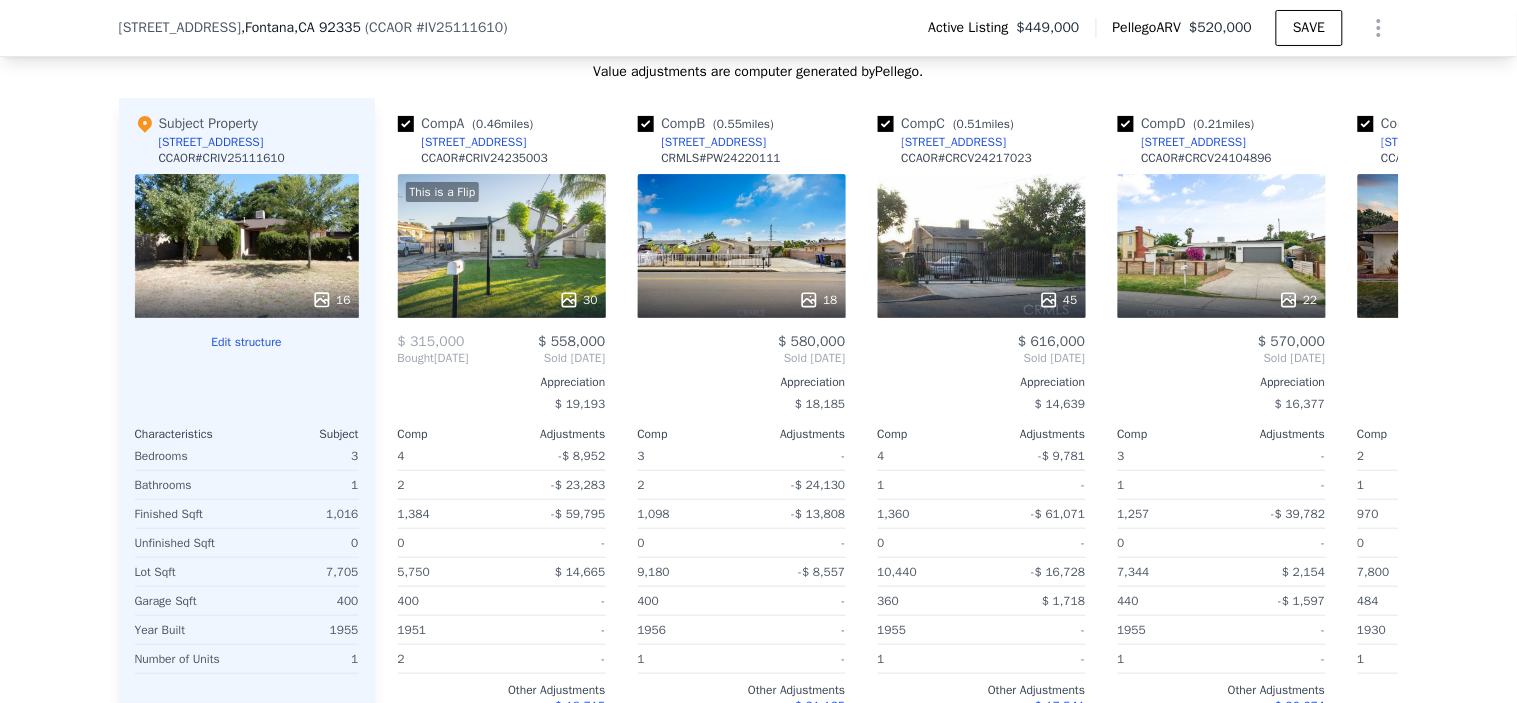 scroll, scrollTop: 0, scrollLeft: 0, axis: both 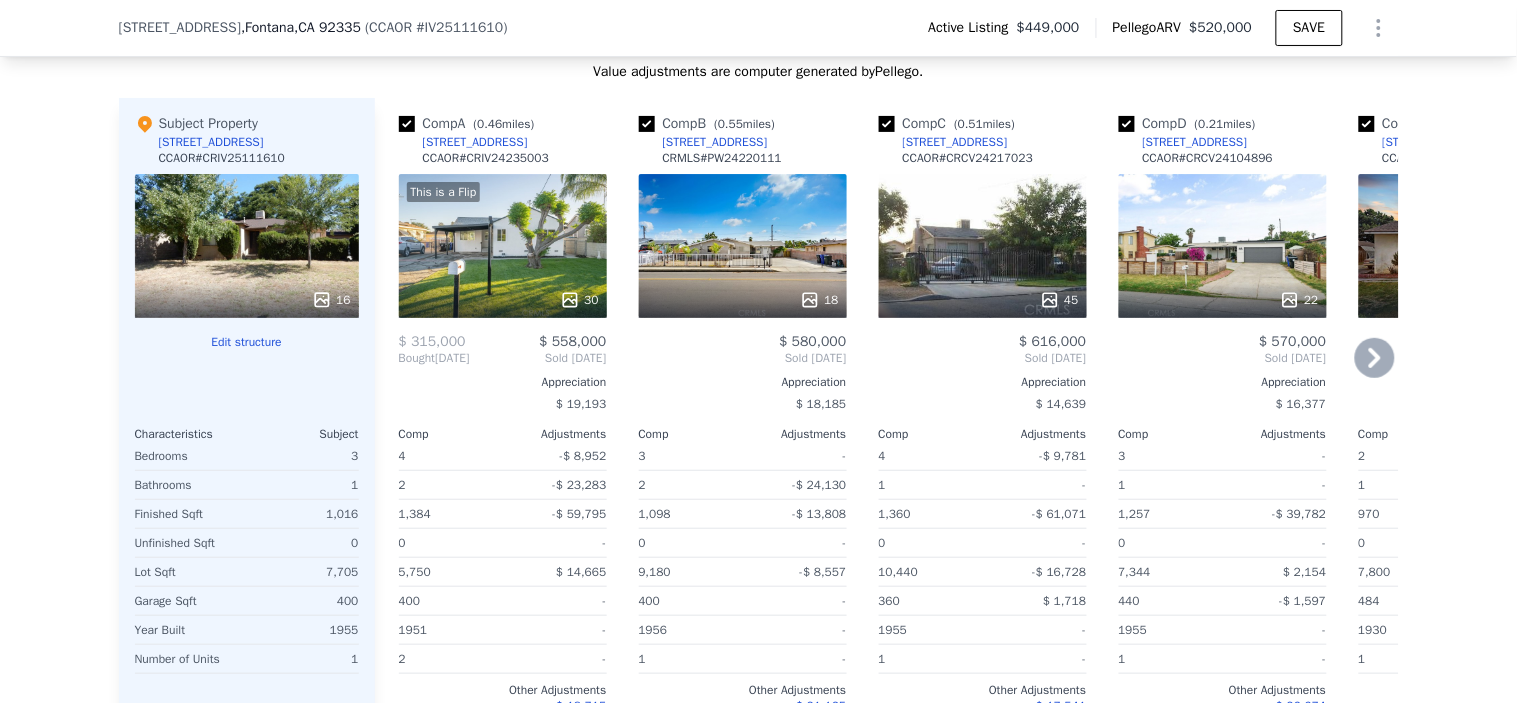 drag, startPoint x: 393, startPoint y: 367, endPoint x: 855, endPoint y: 346, distance: 462.47702 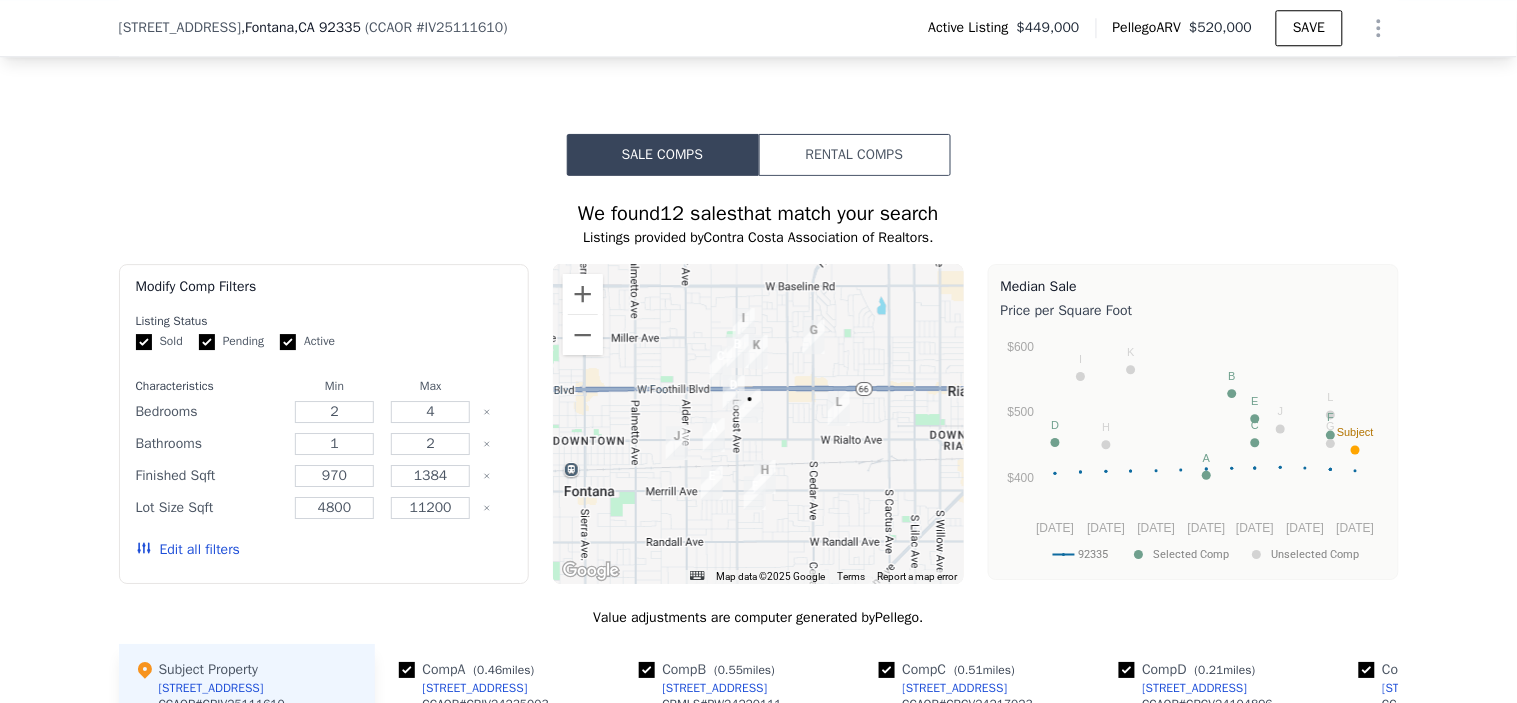 scroll, scrollTop: 1437, scrollLeft: 0, axis: vertical 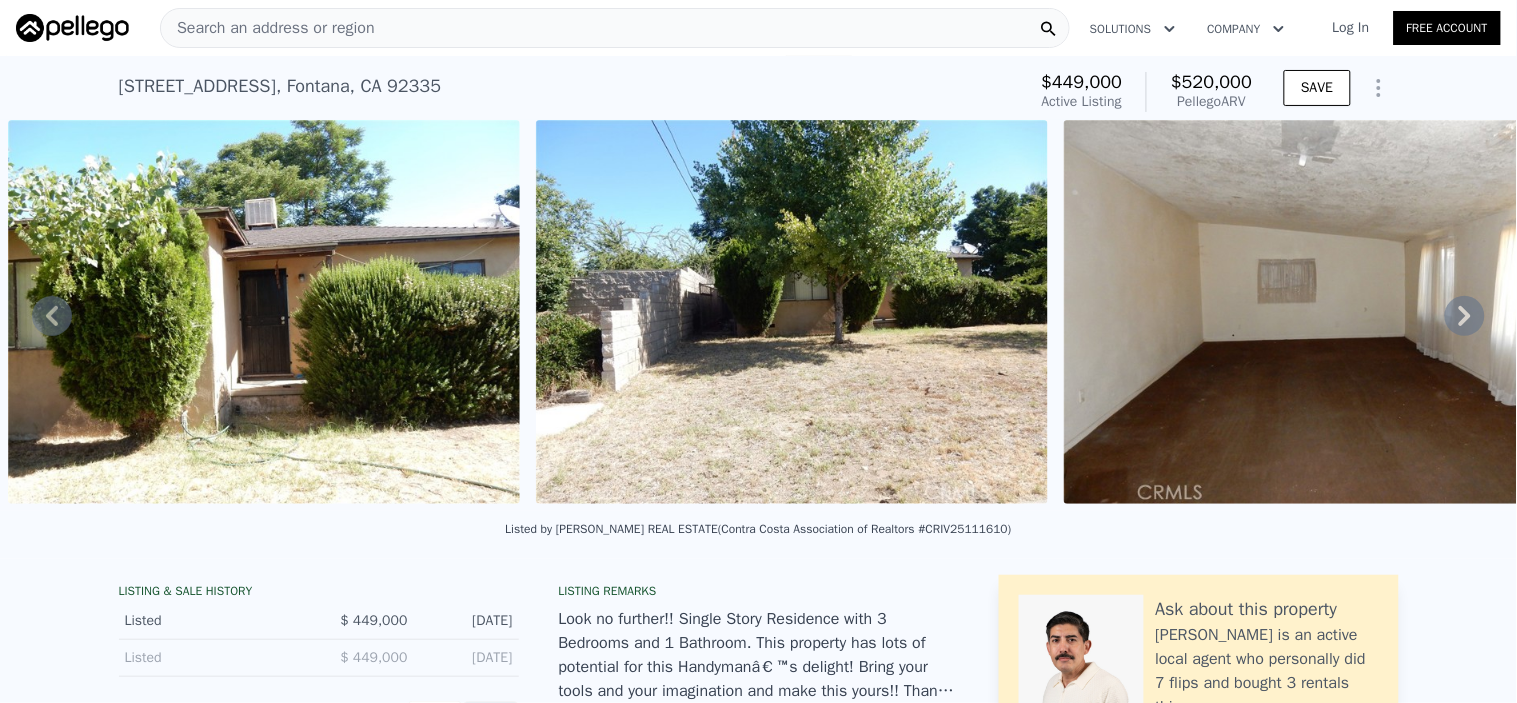 click on "Search an address or region" at bounding box center (615, 28) 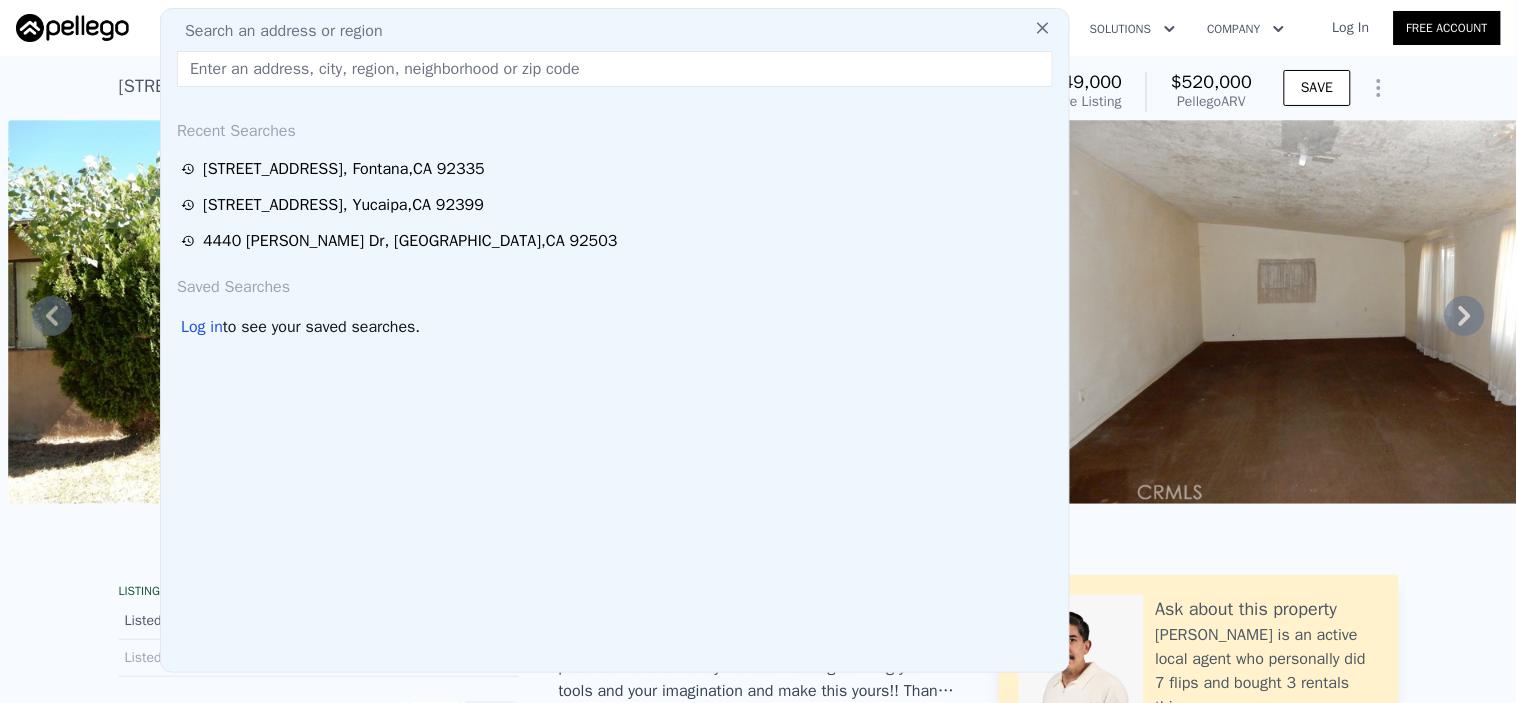 click at bounding box center [615, 69] 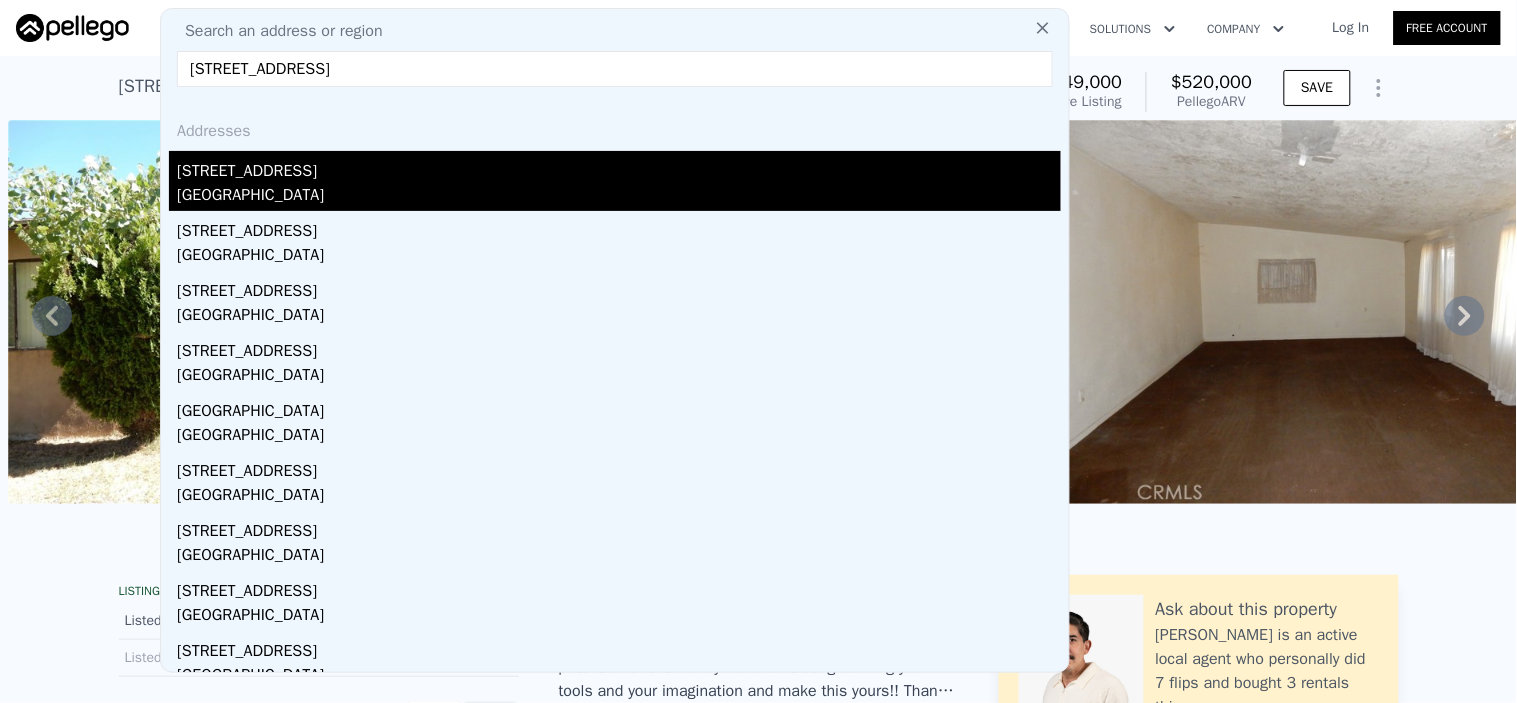 type on "[STREET_ADDRESS]" 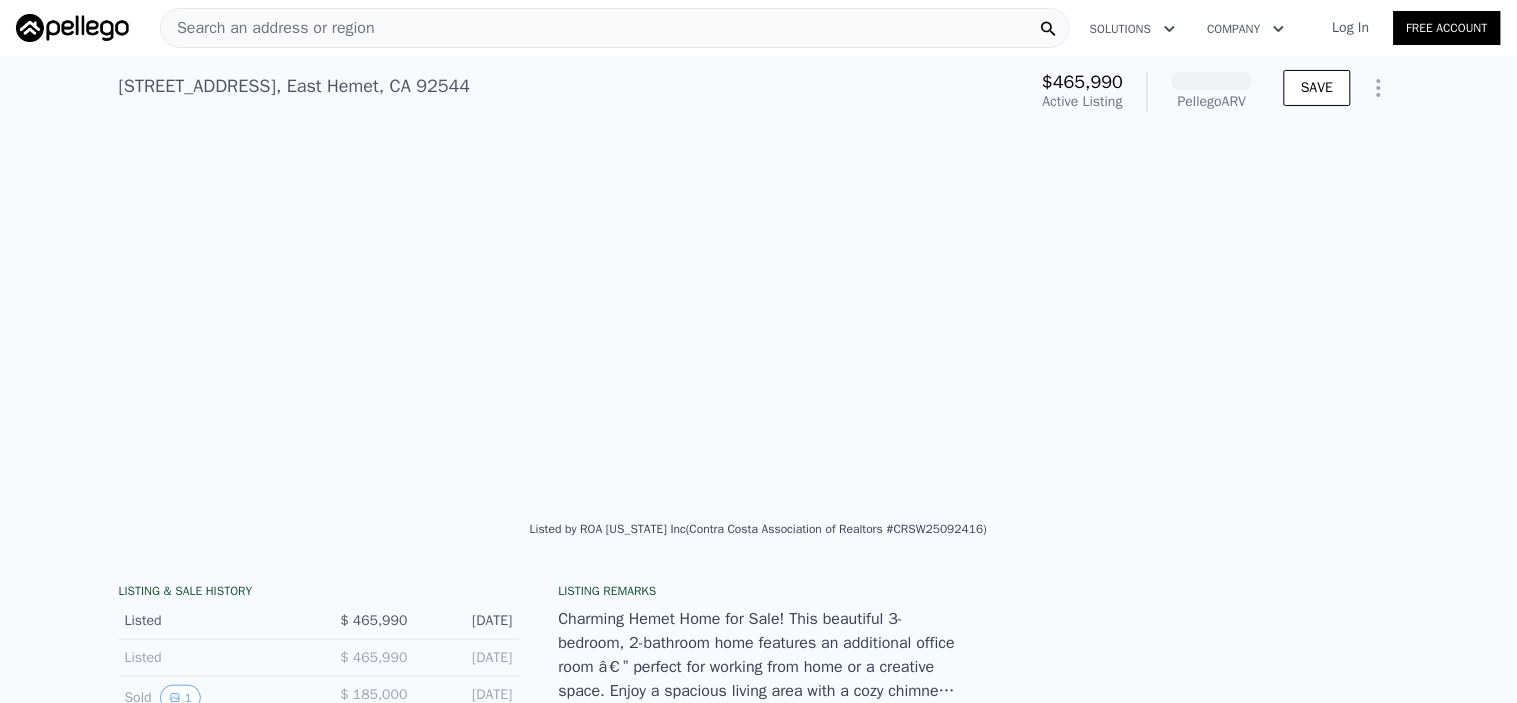 scroll, scrollTop: 0, scrollLeft: 1372, axis: horizontal 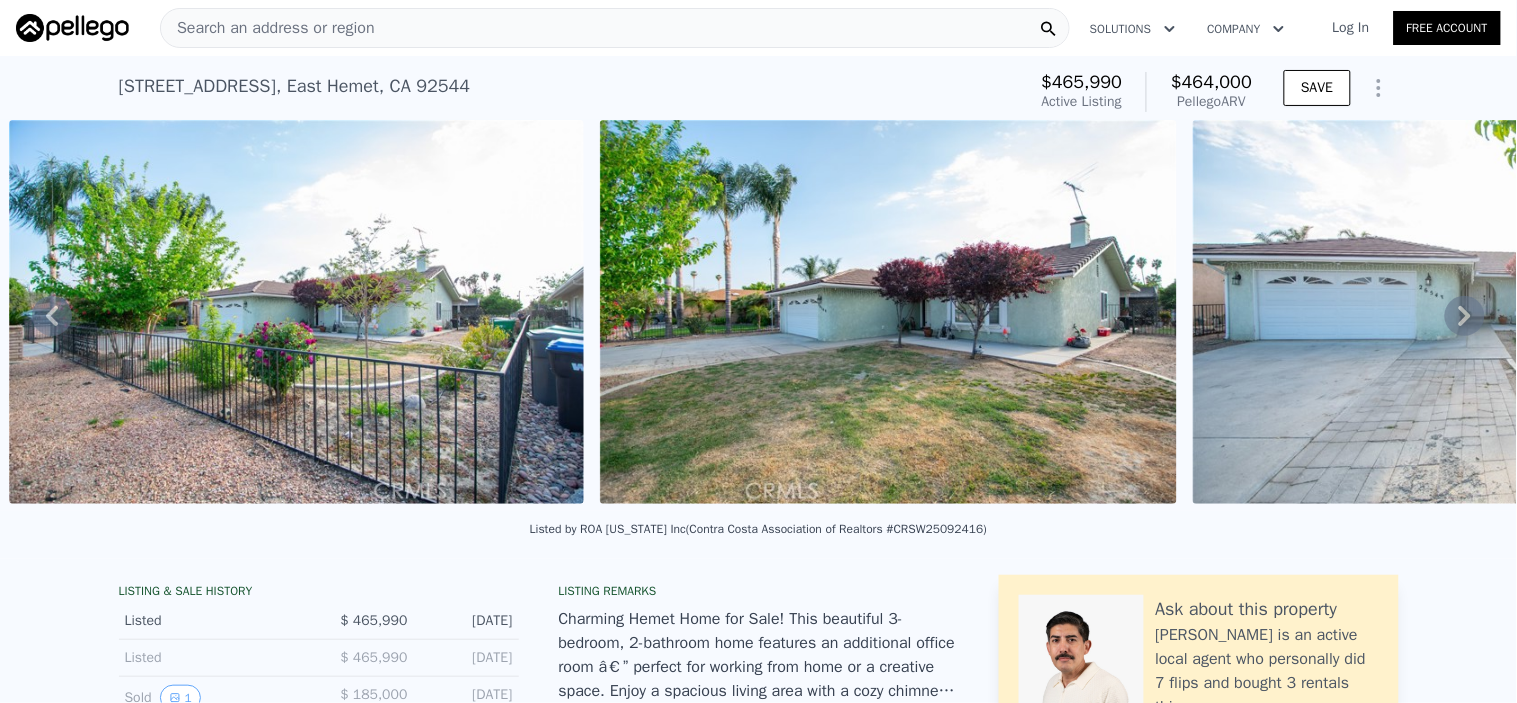 click on "Search an address or region" at bounding box center [268, 28] 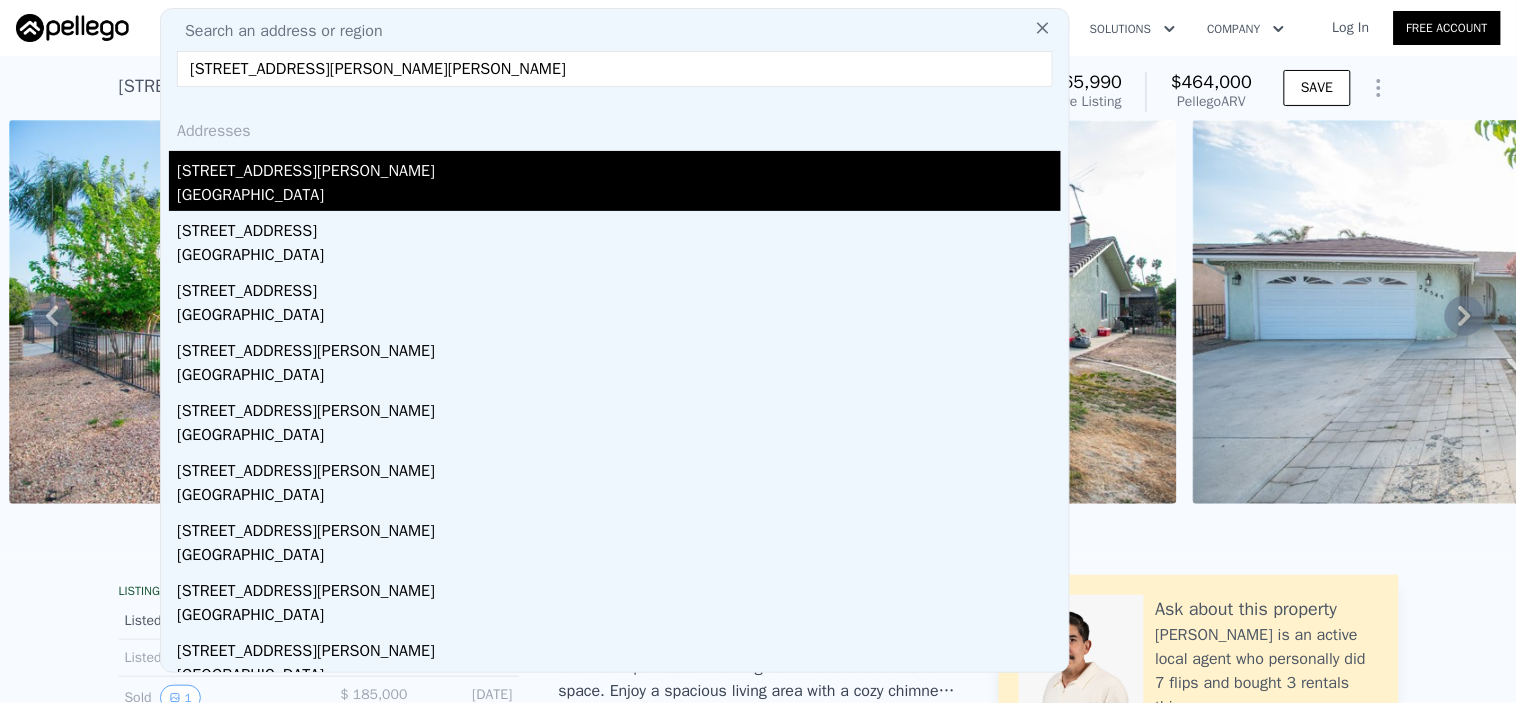 type on "[STREET_ADDRESS][PERSON_NAME][PERSON_NAME]" 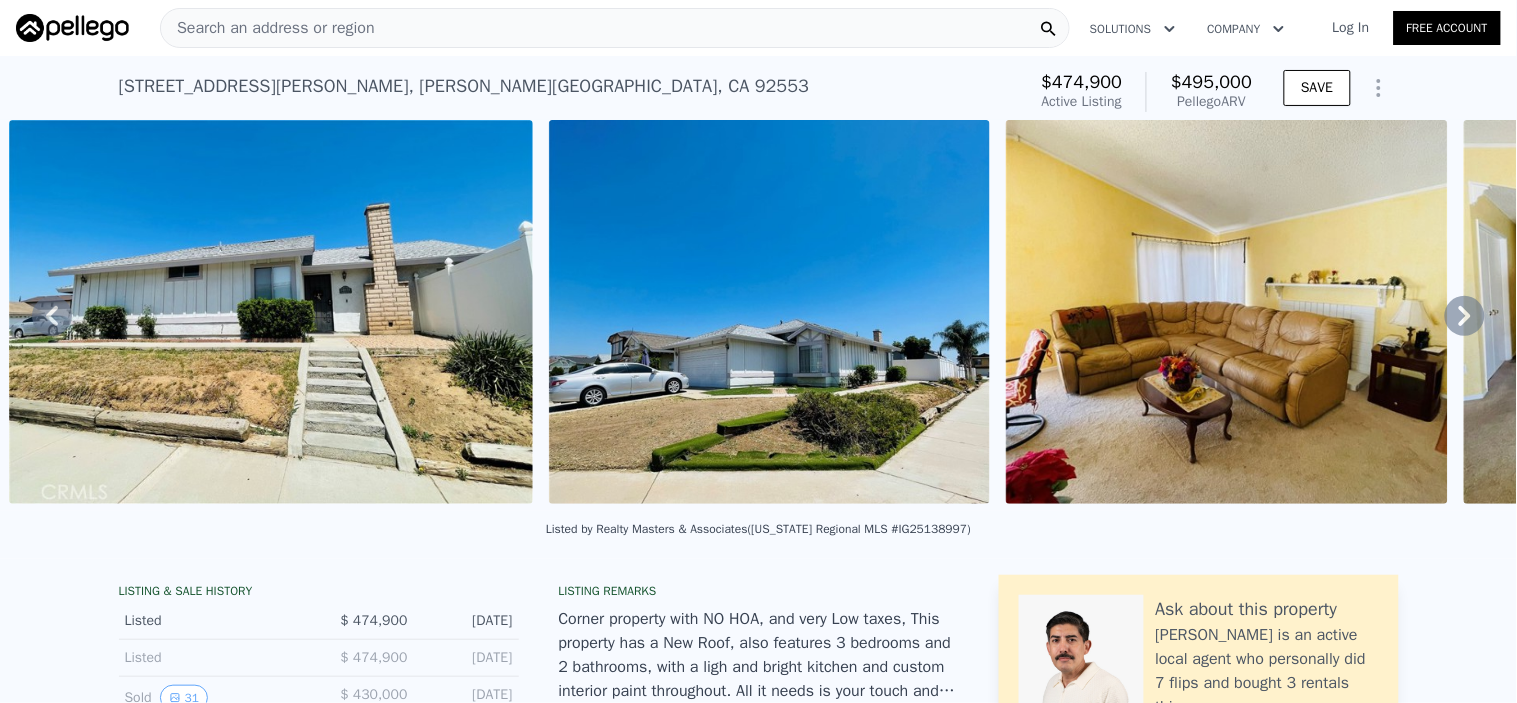 type on "1" 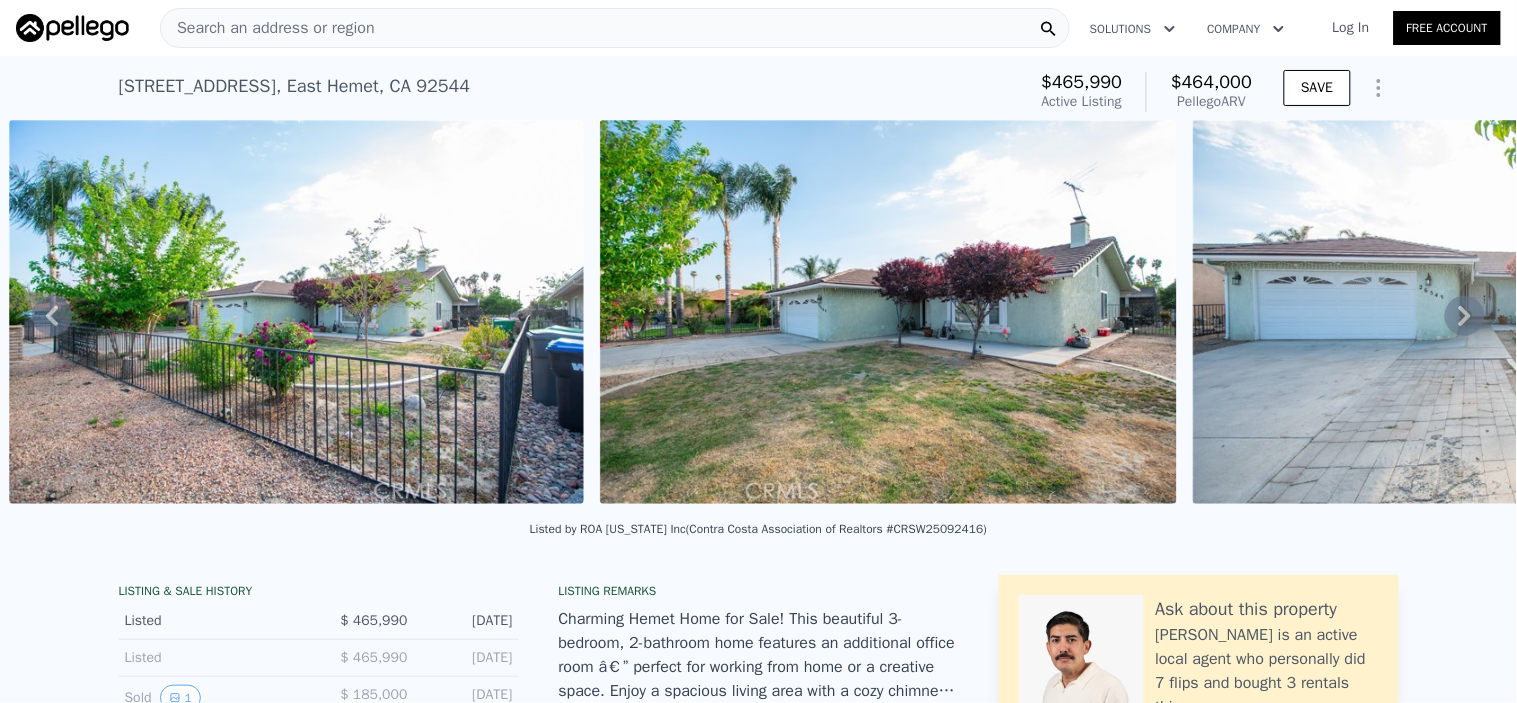 click on "Search an address or region" at bounding box center (268, 28) 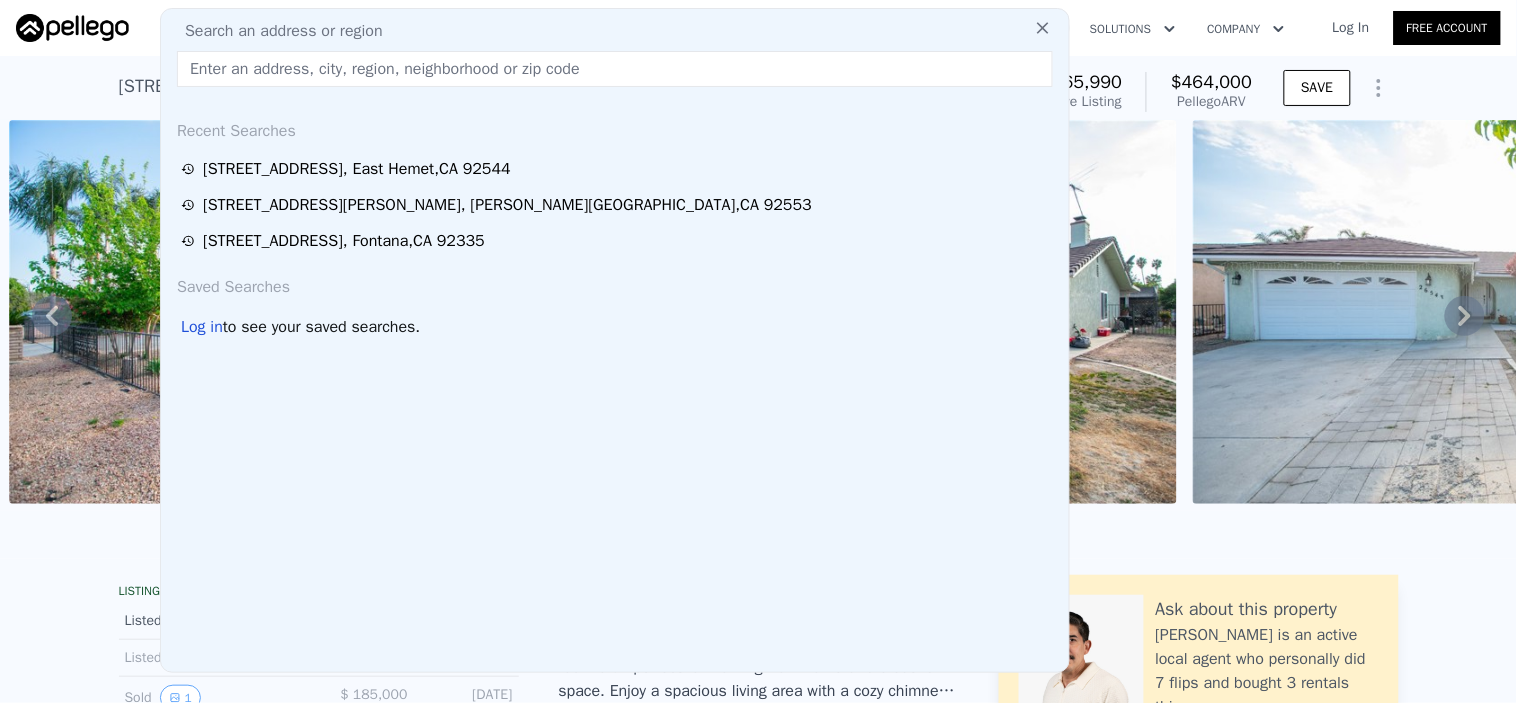 click at bounding box center [615, 69] 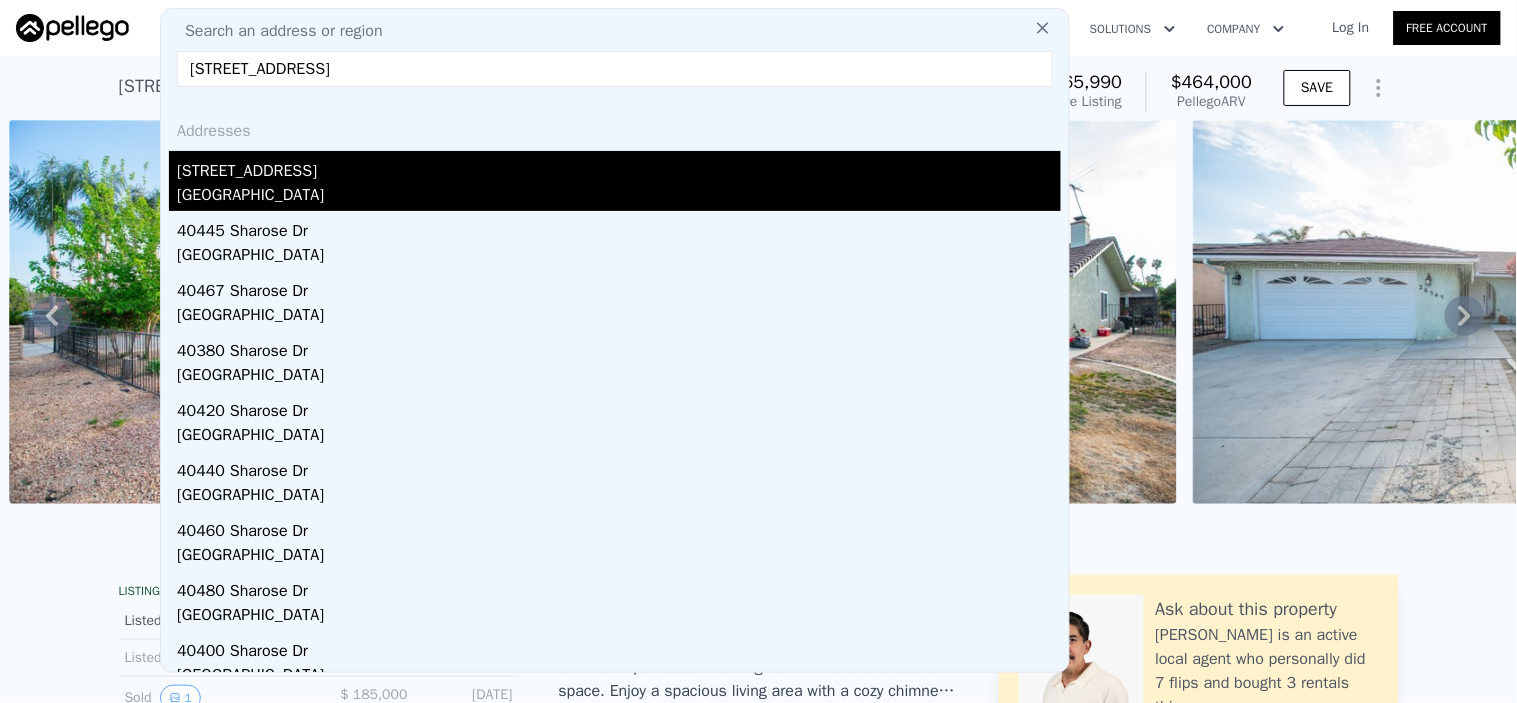 type on "[STREET_ADDRESS]" 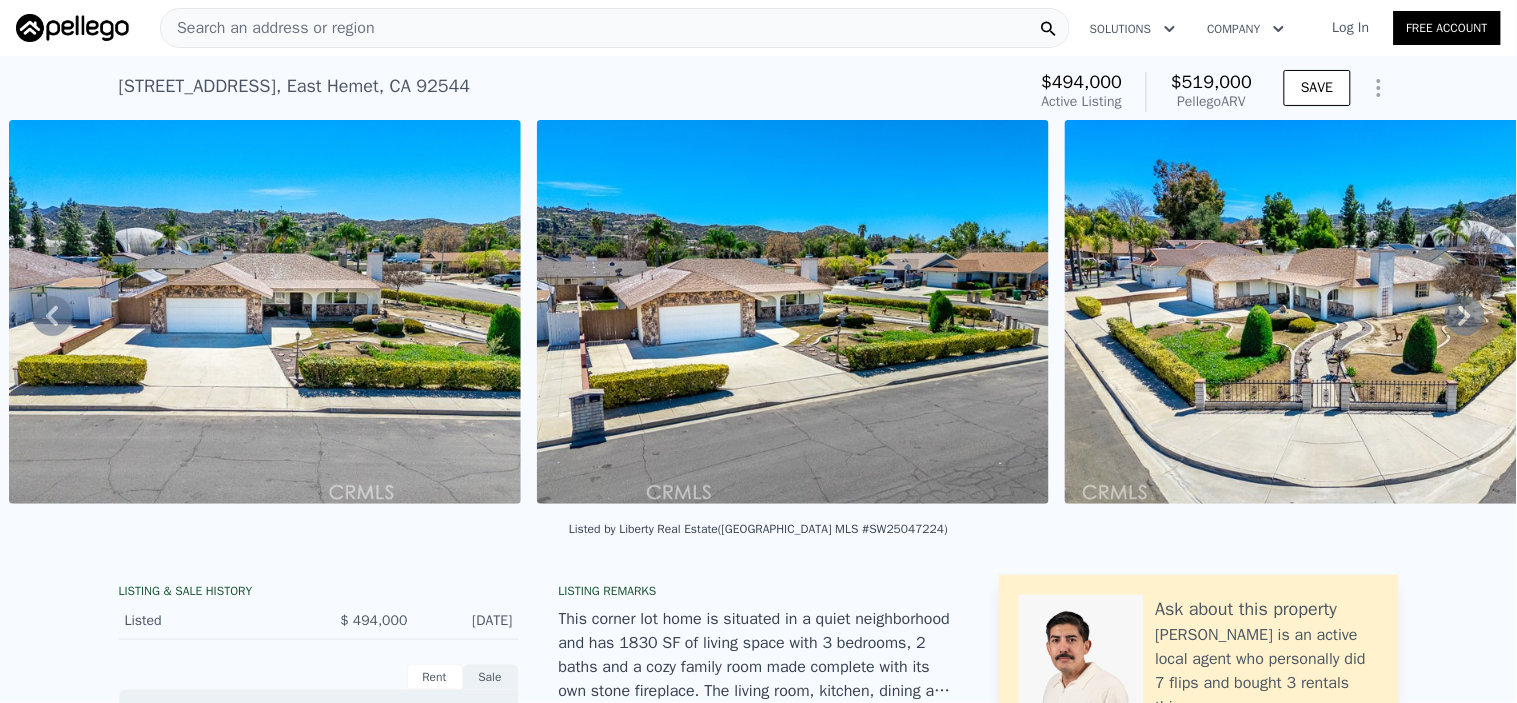 click on "Search an address or region" at bounding box center (615, 28) 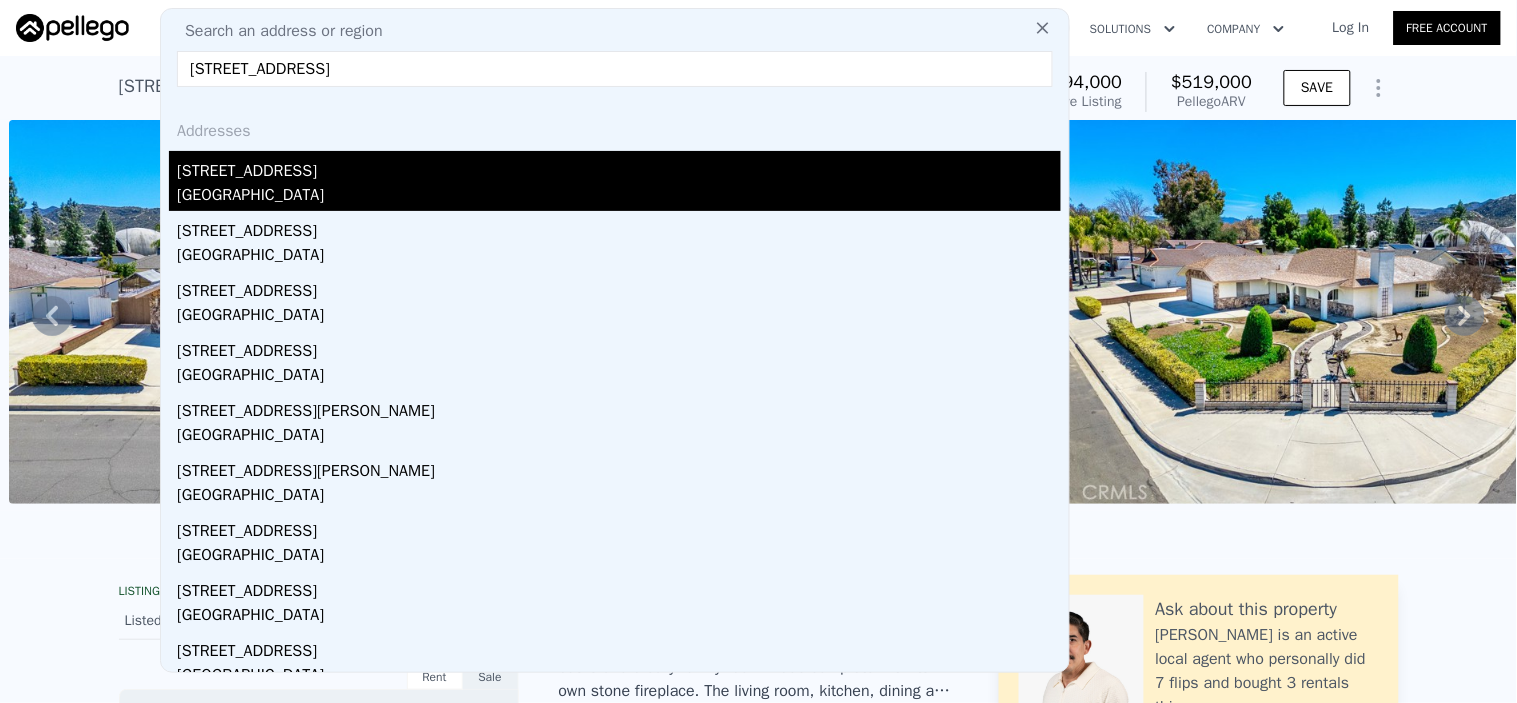 type on "[STREET_ADDRESS]" 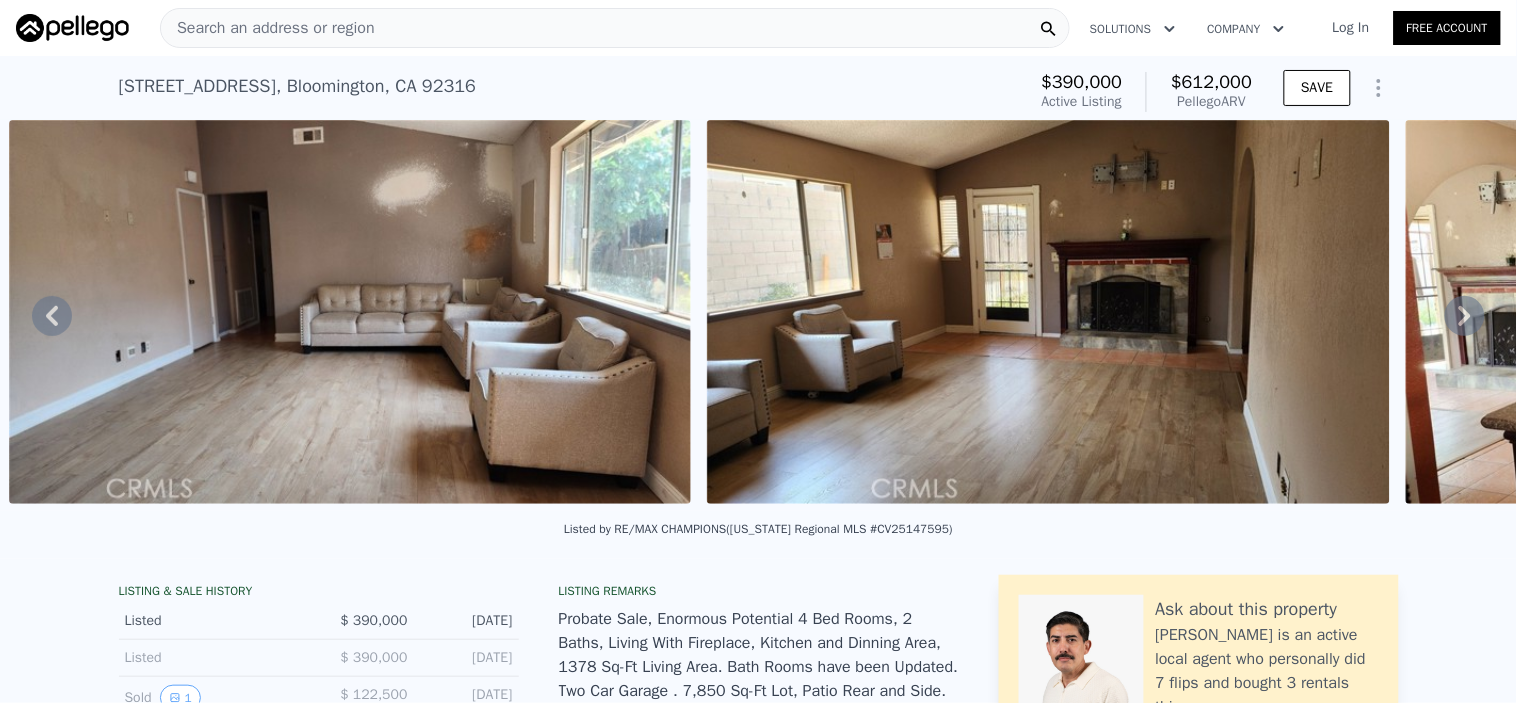 click on "Search an address or region" at bounding box center [268, 28] 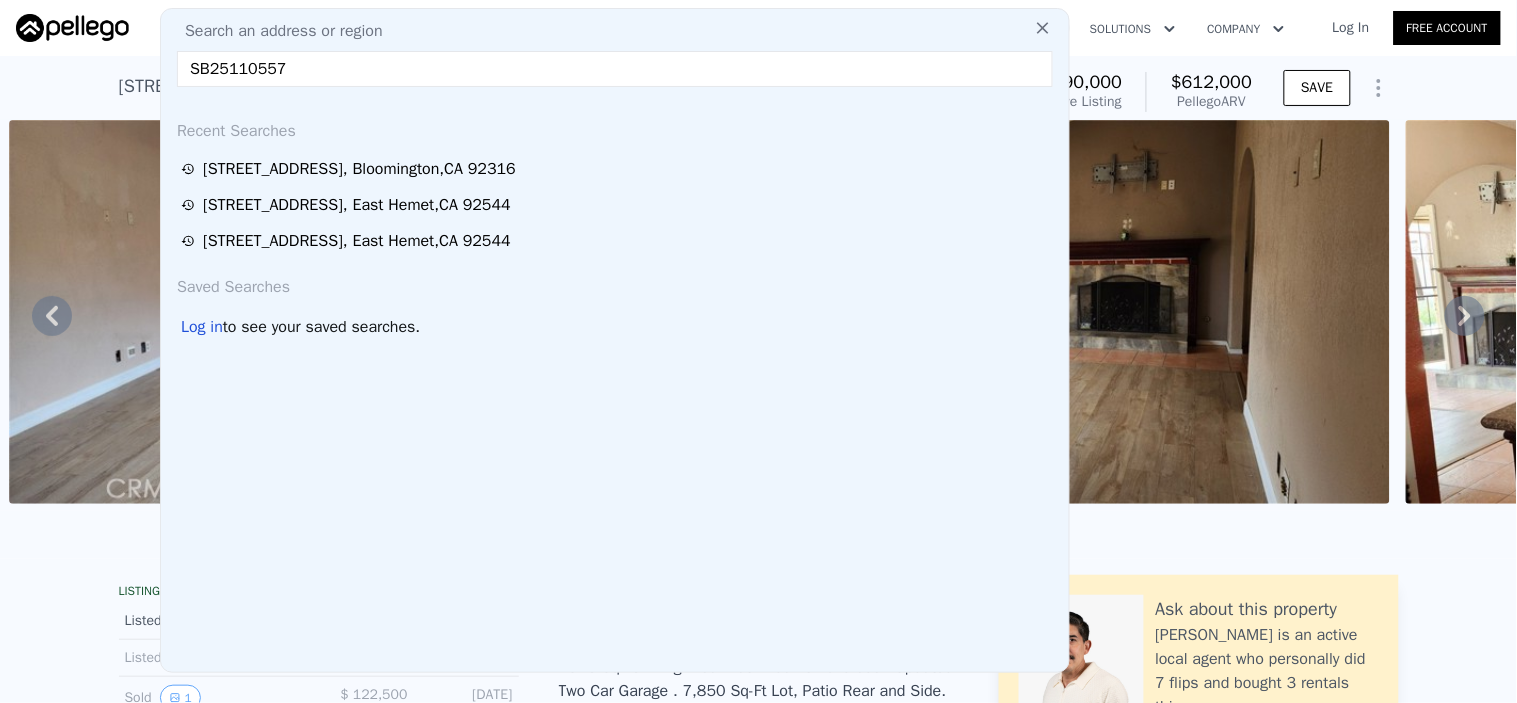 click on "SB25110557" at bounding box center [615, 69] 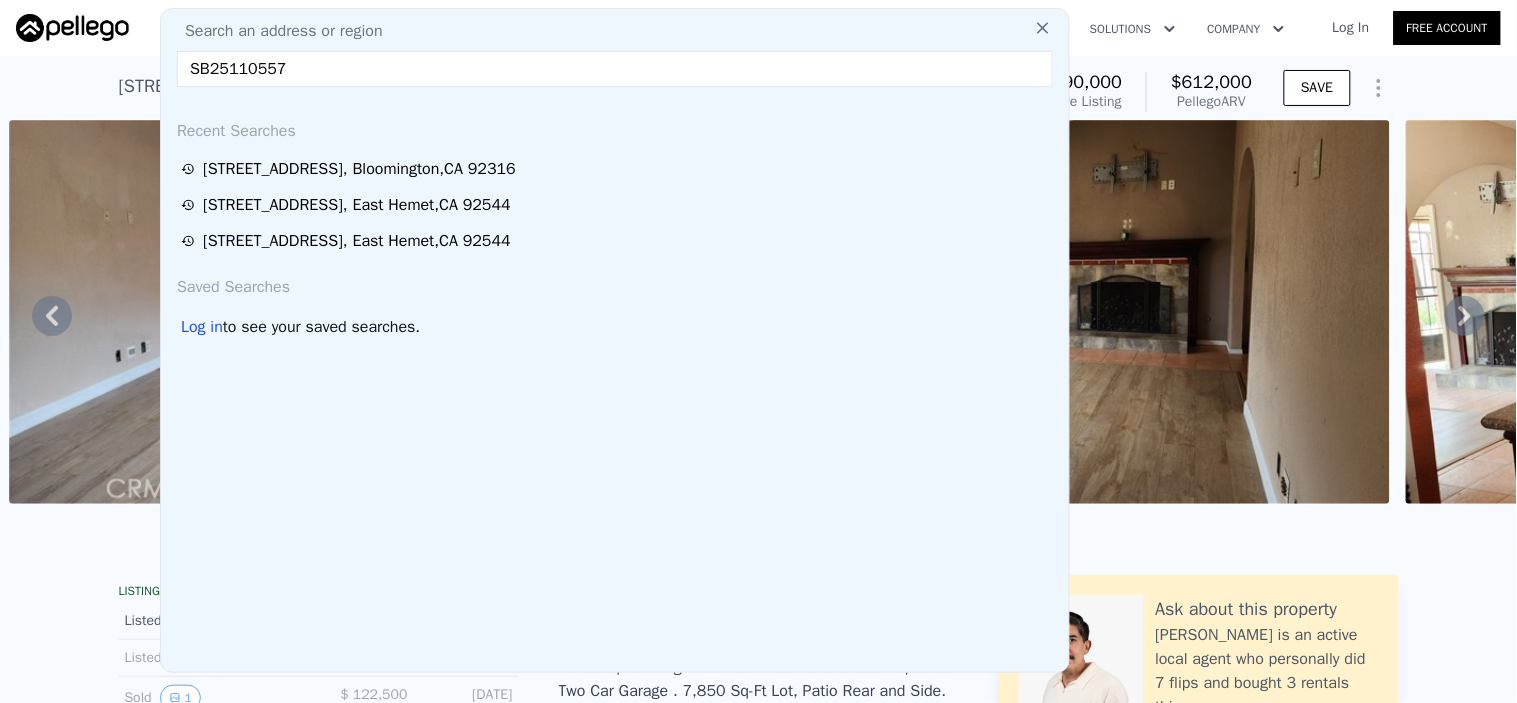 click on "SB25110557" at bounding box center [615, 69] 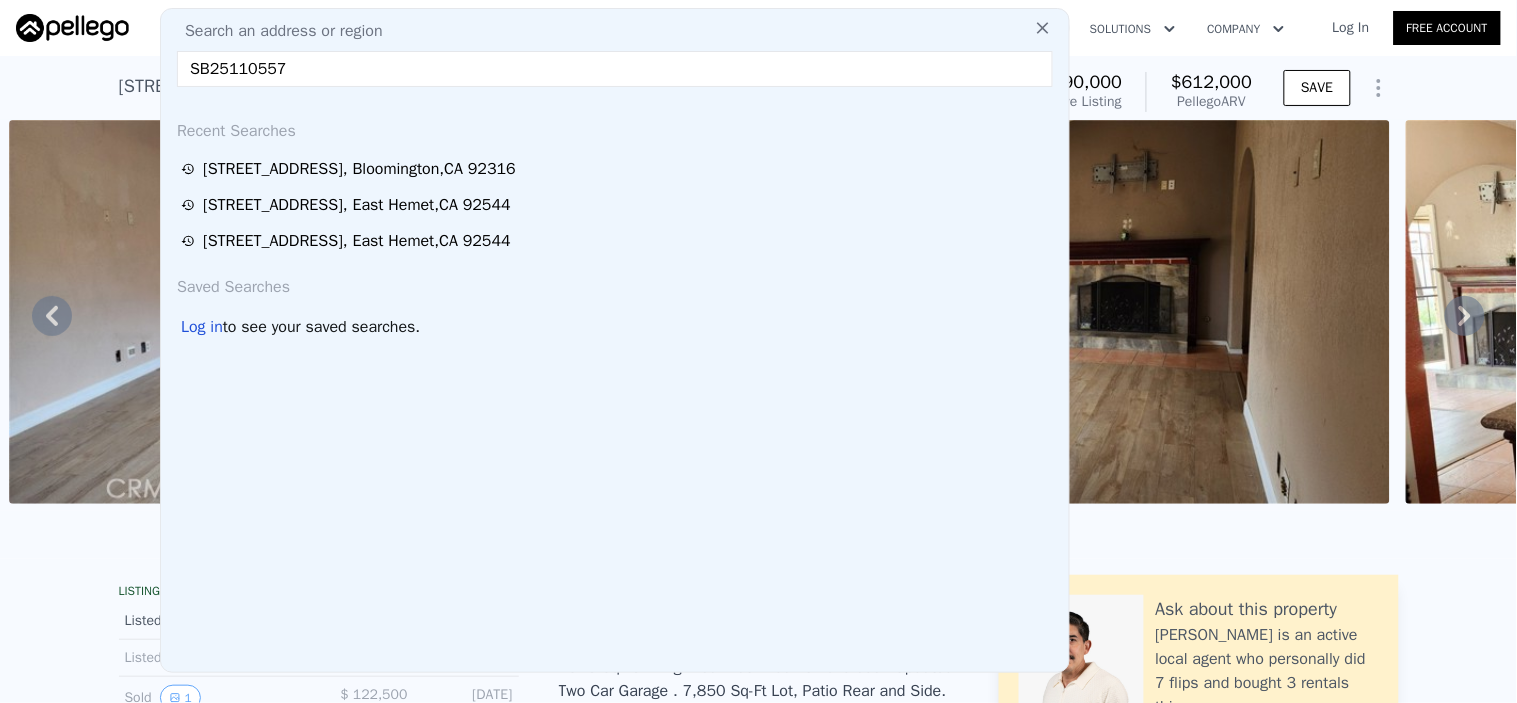 paste on "[STREET_ADDRESS]" 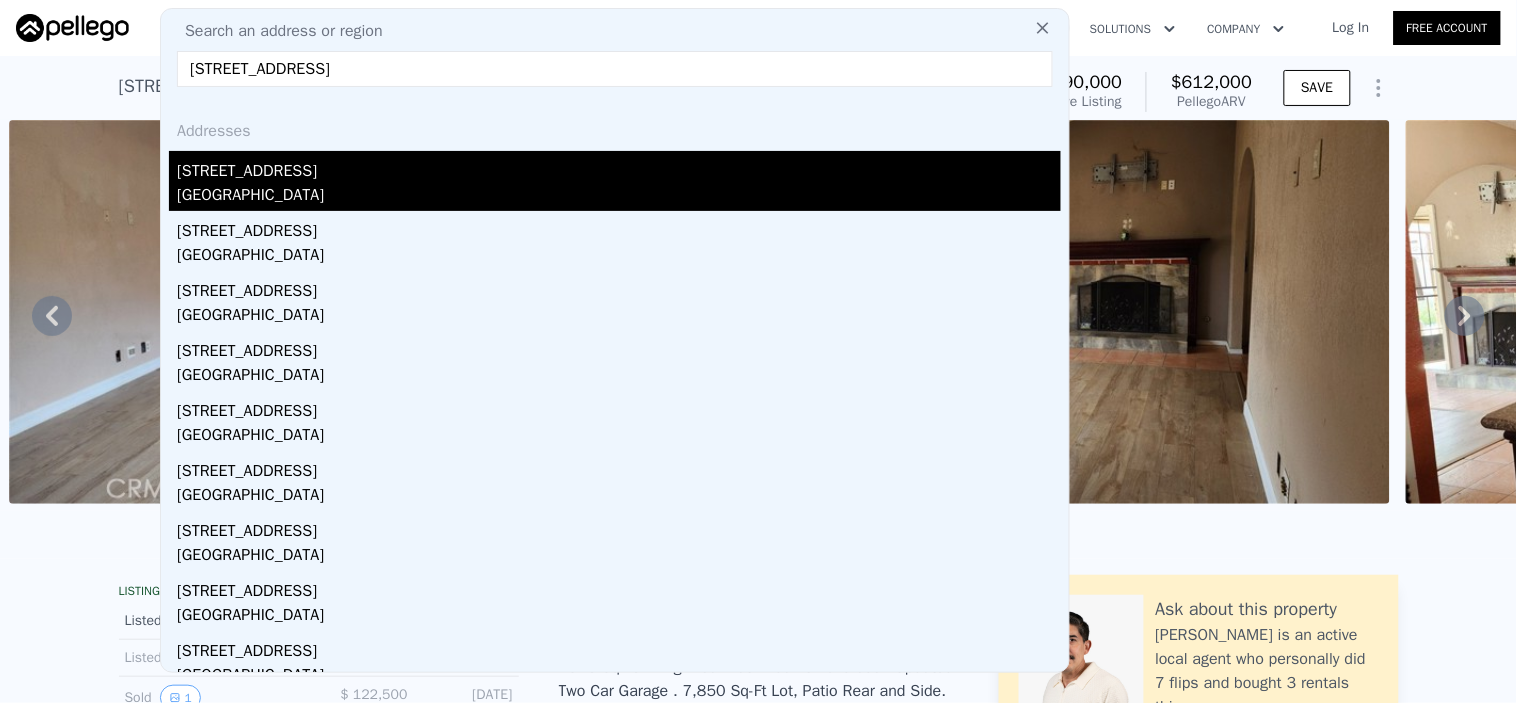 type on "[STREET_ADDRESS]" 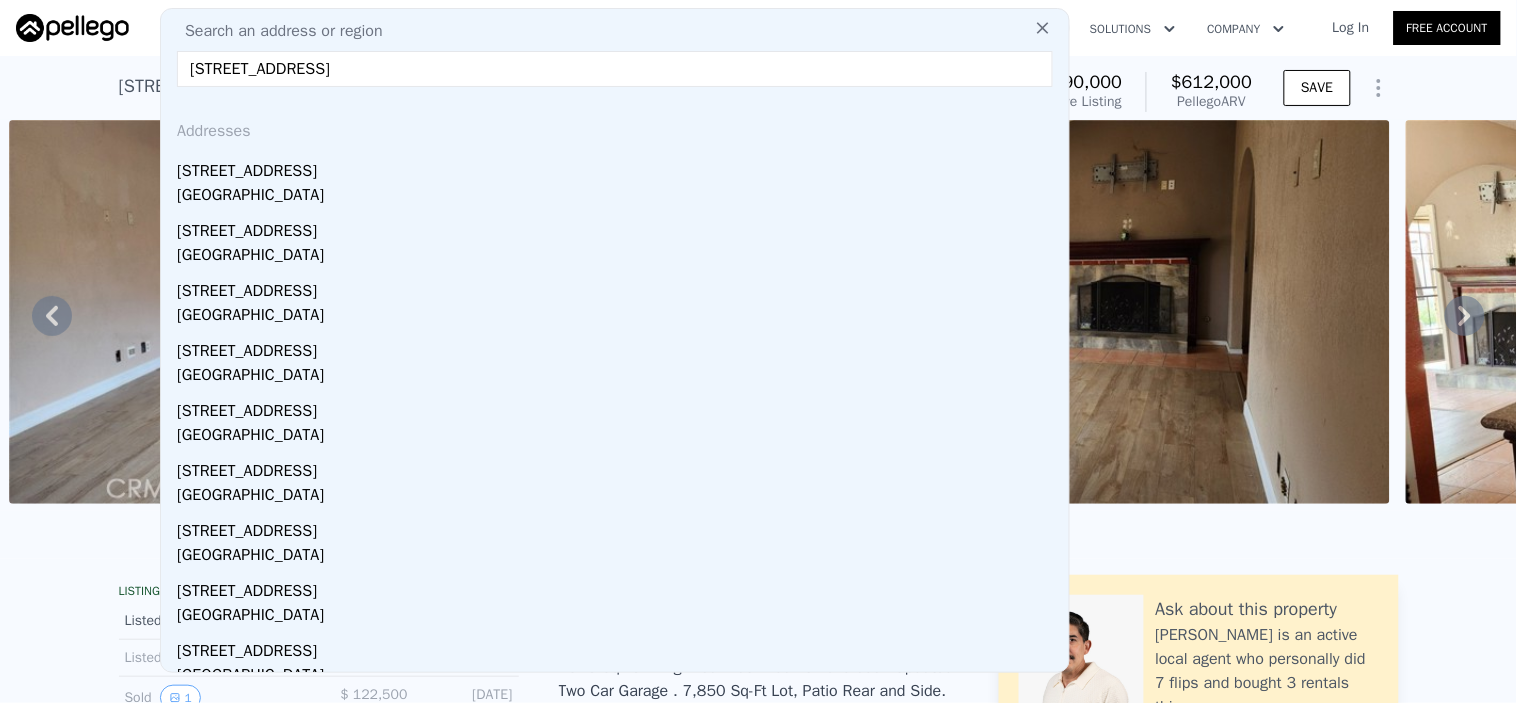 drag, startPoint x: 251, startPoint y: 170, endPoint x: 516, endPoint y: 177, distance: 265.09244 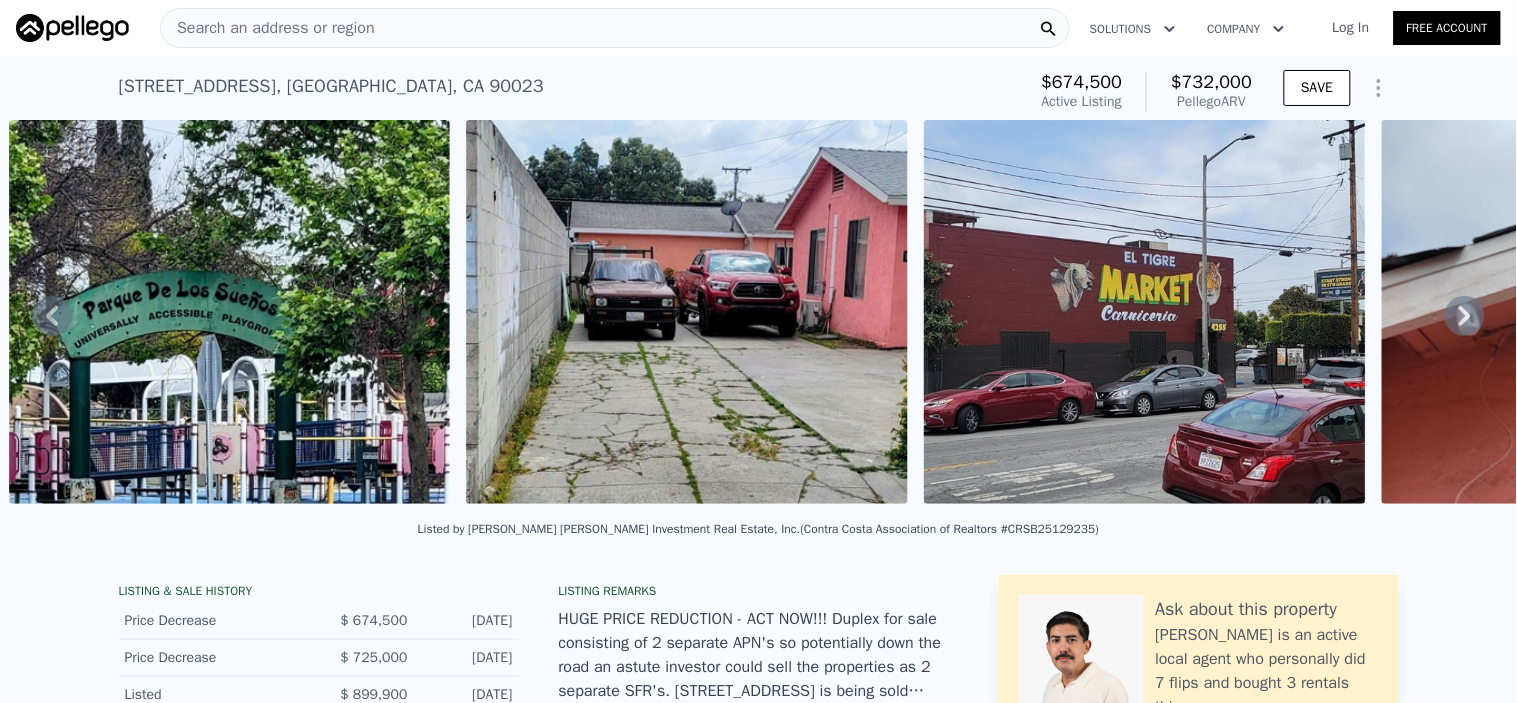 click at bounding box center (687, 312) 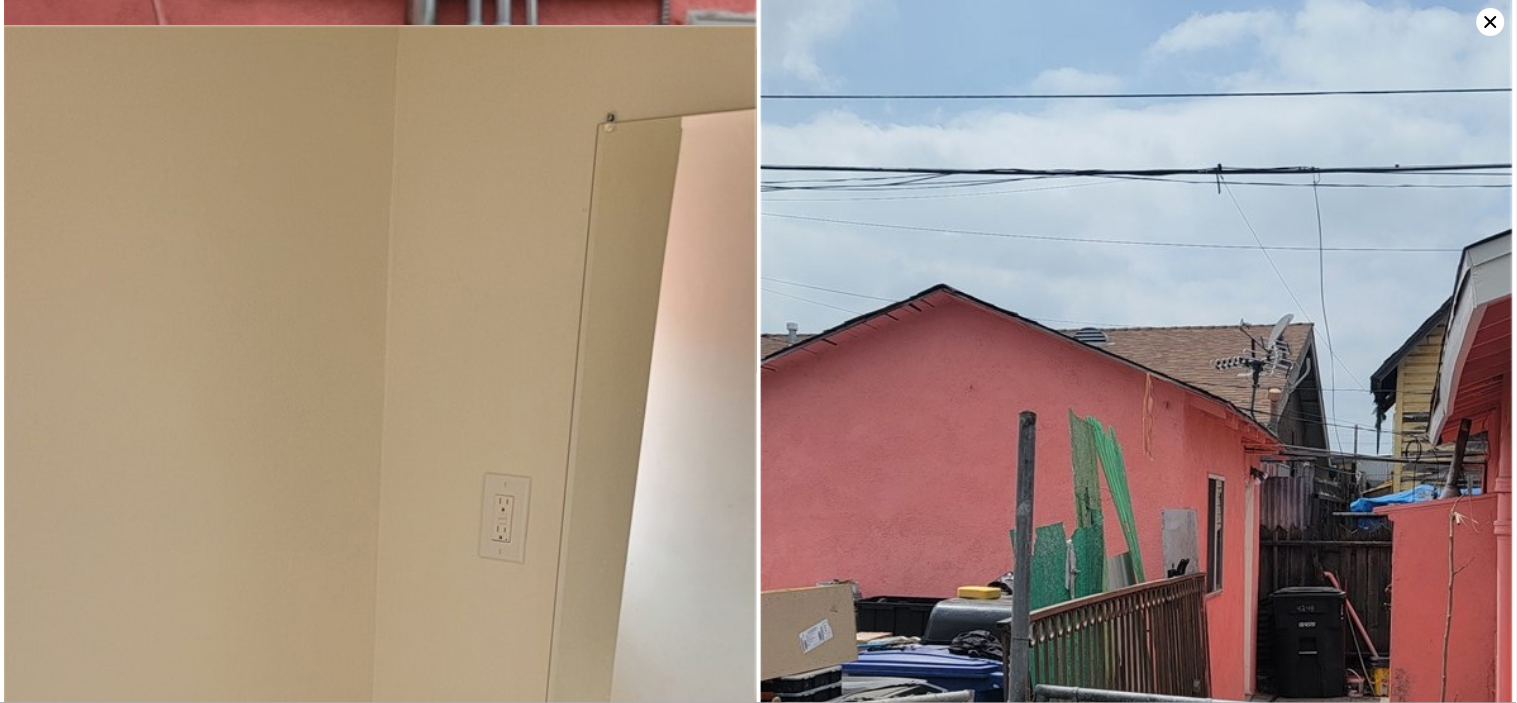 scroll, scrollTop: 2613, scrollLeft: 0, axis: vertical 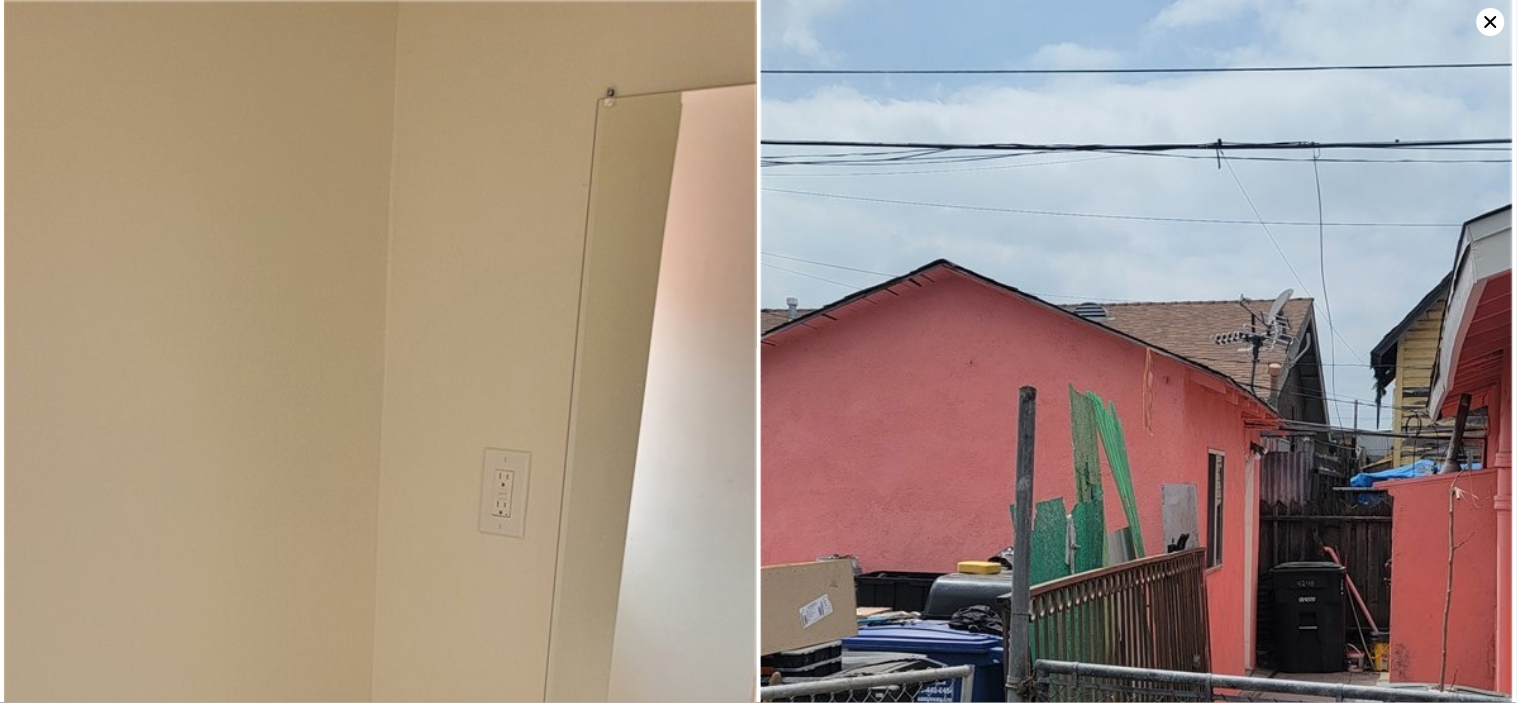 click 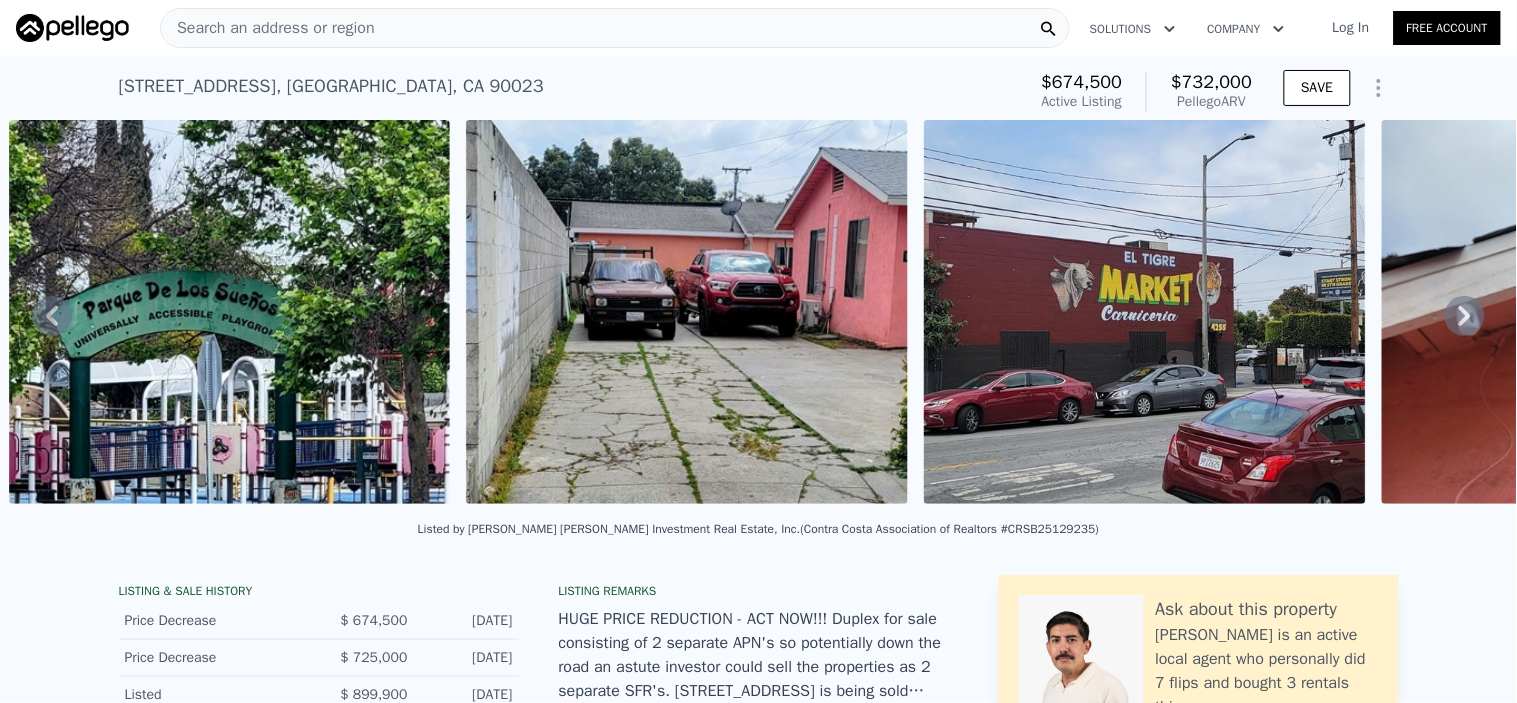 click 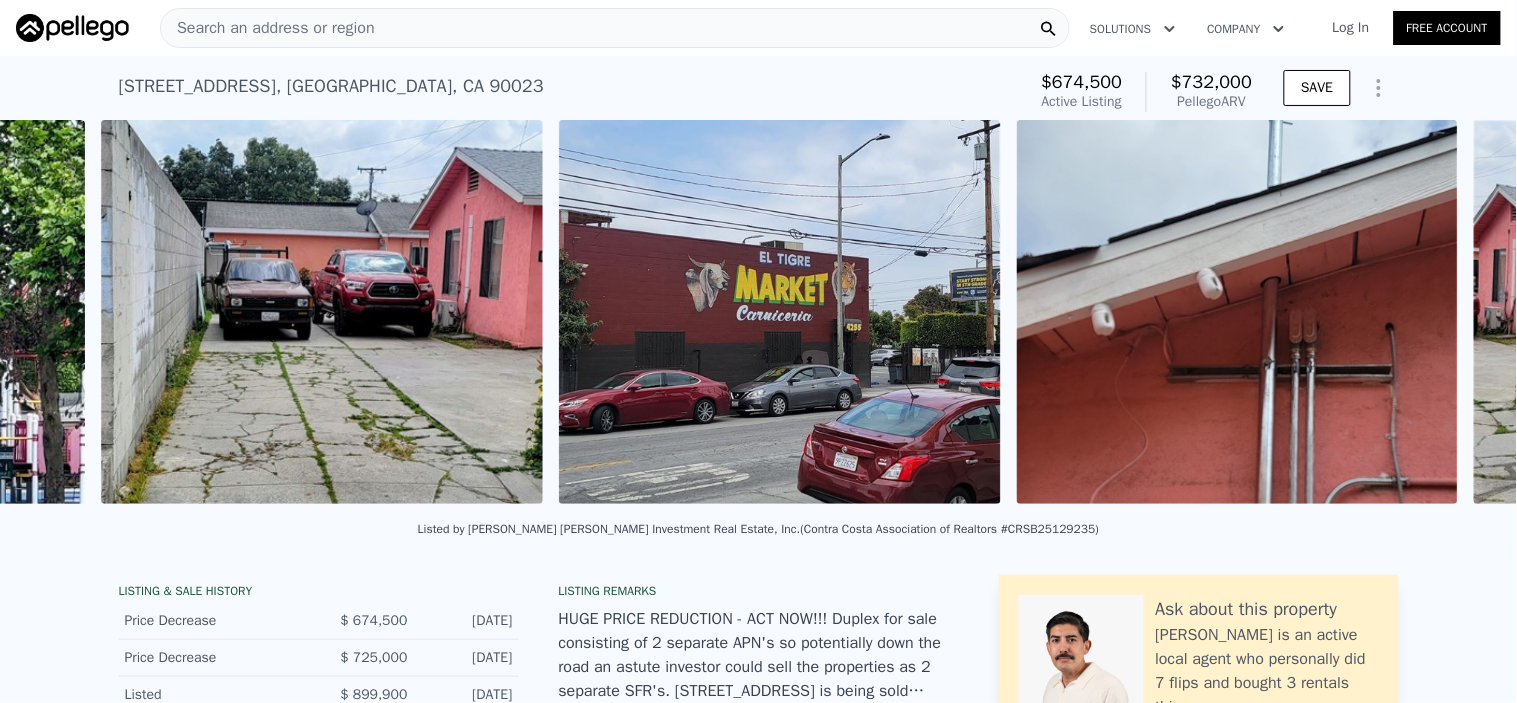 scroll, scrollTop: 0, scrollLeft: 1830, axis: horizontal 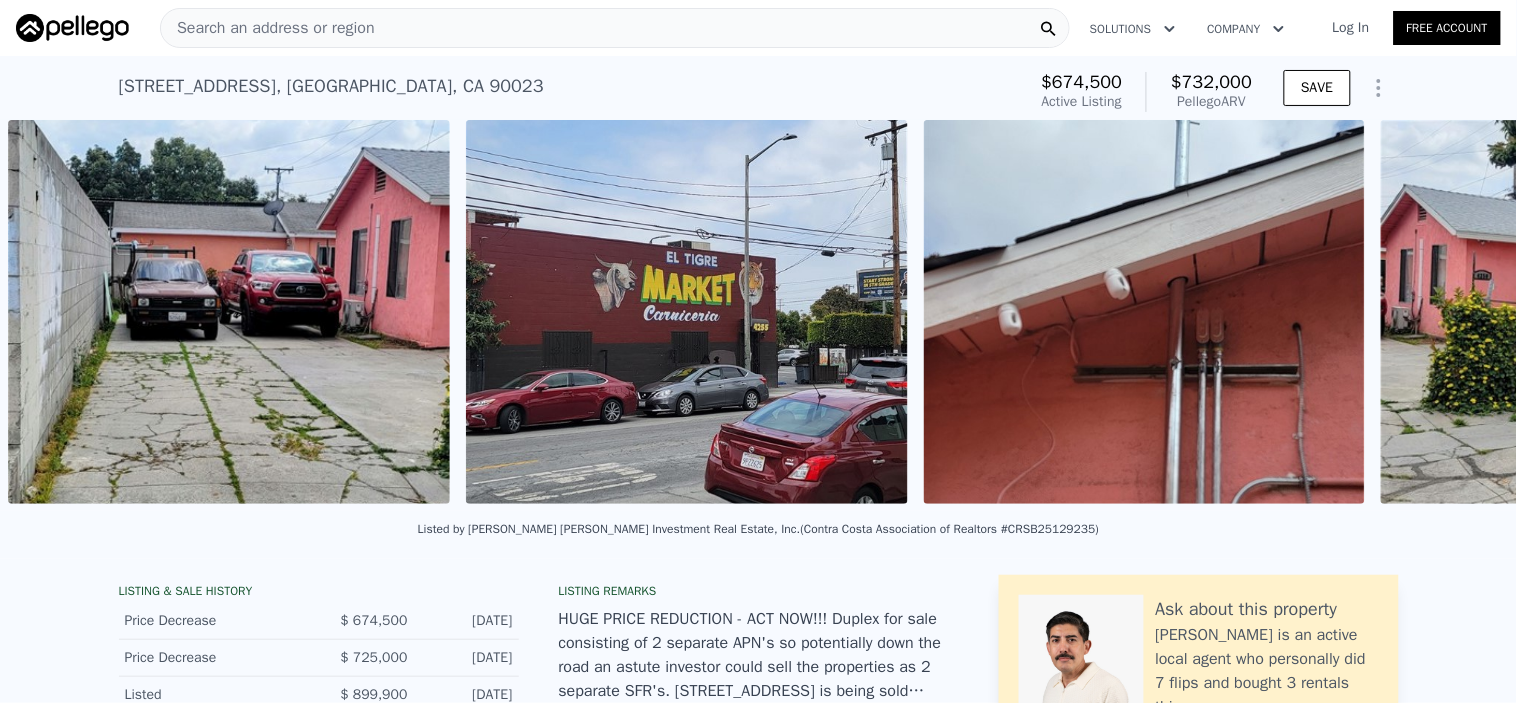 click at bounding box center [1731, 312] 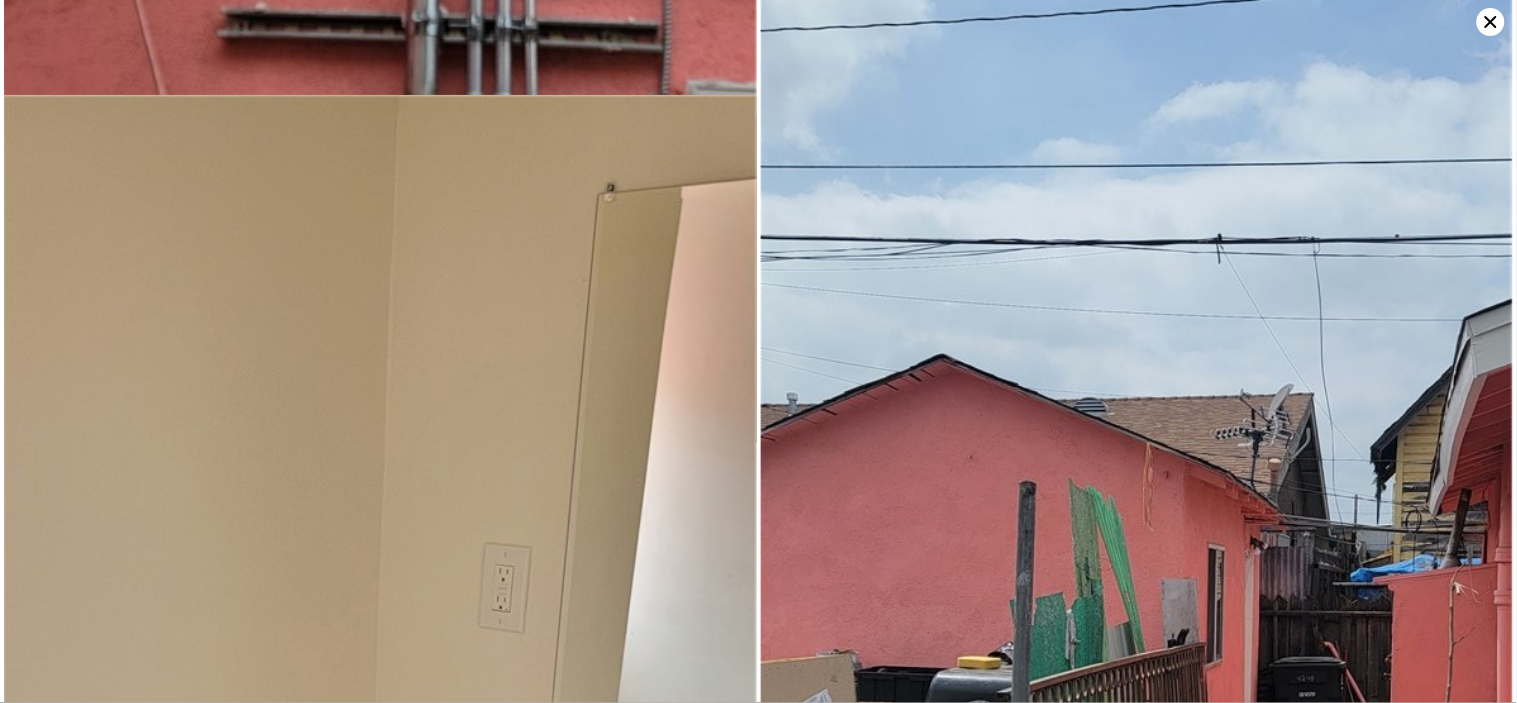 scroll, scrollTop: 2613, scrollLeft: 0, axis: vertical 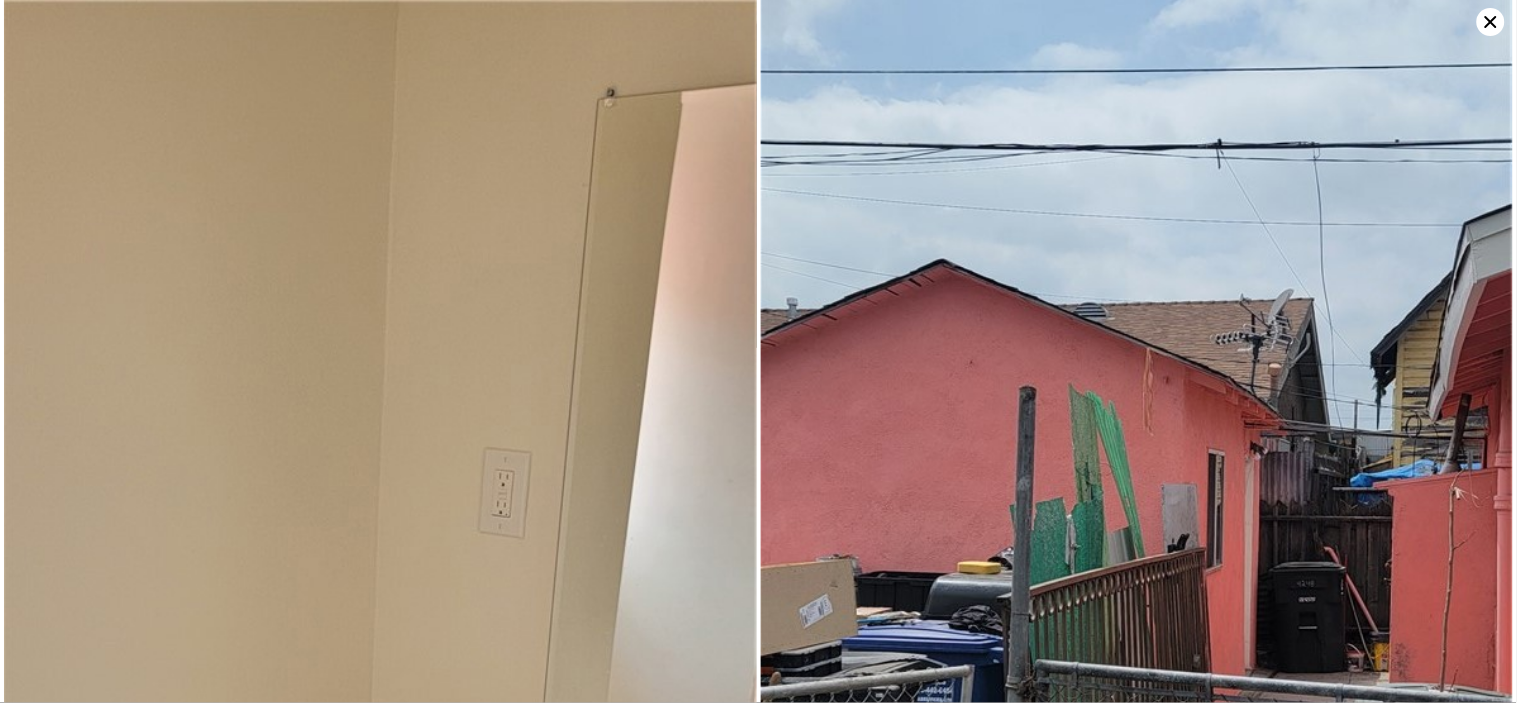 click 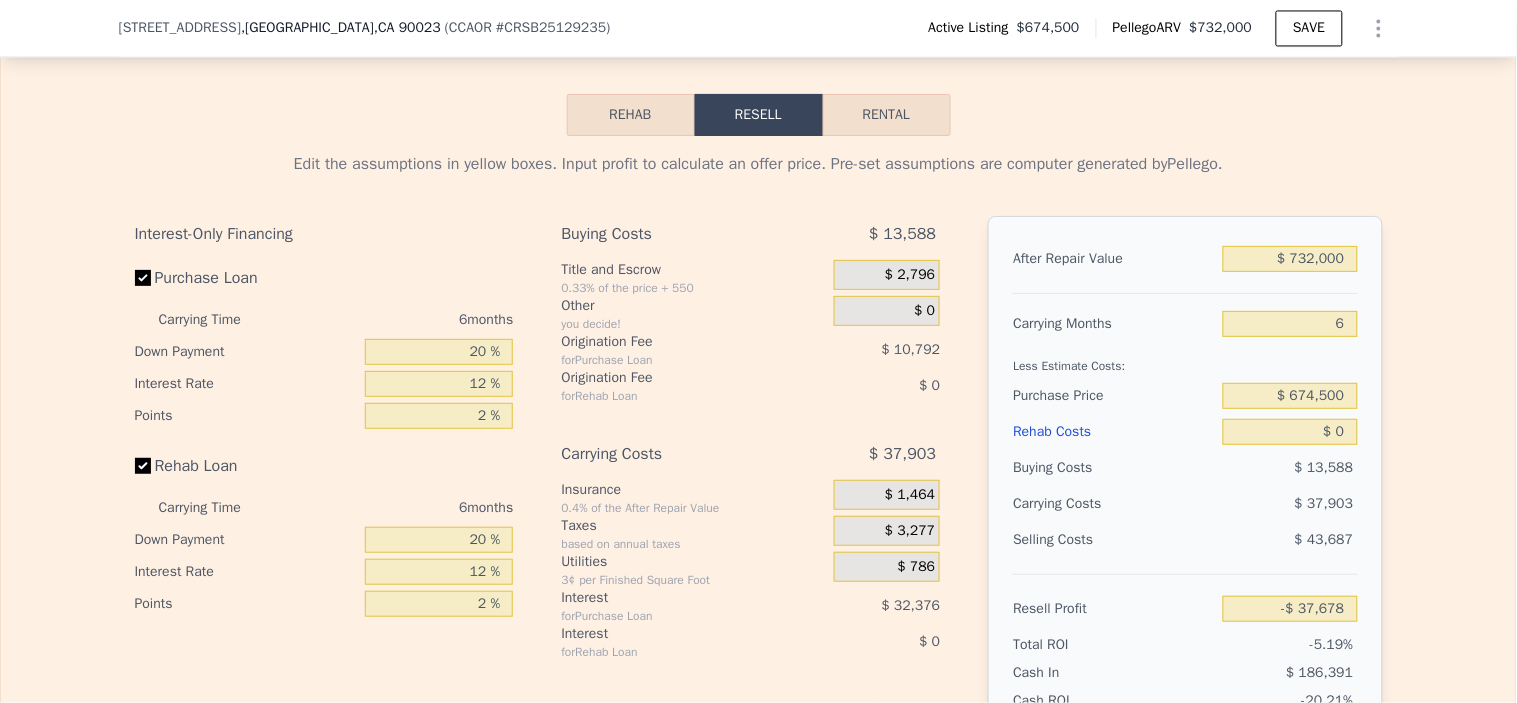 scroll, scrollTop: 3104, scrollLeft: 0, axis: vertical 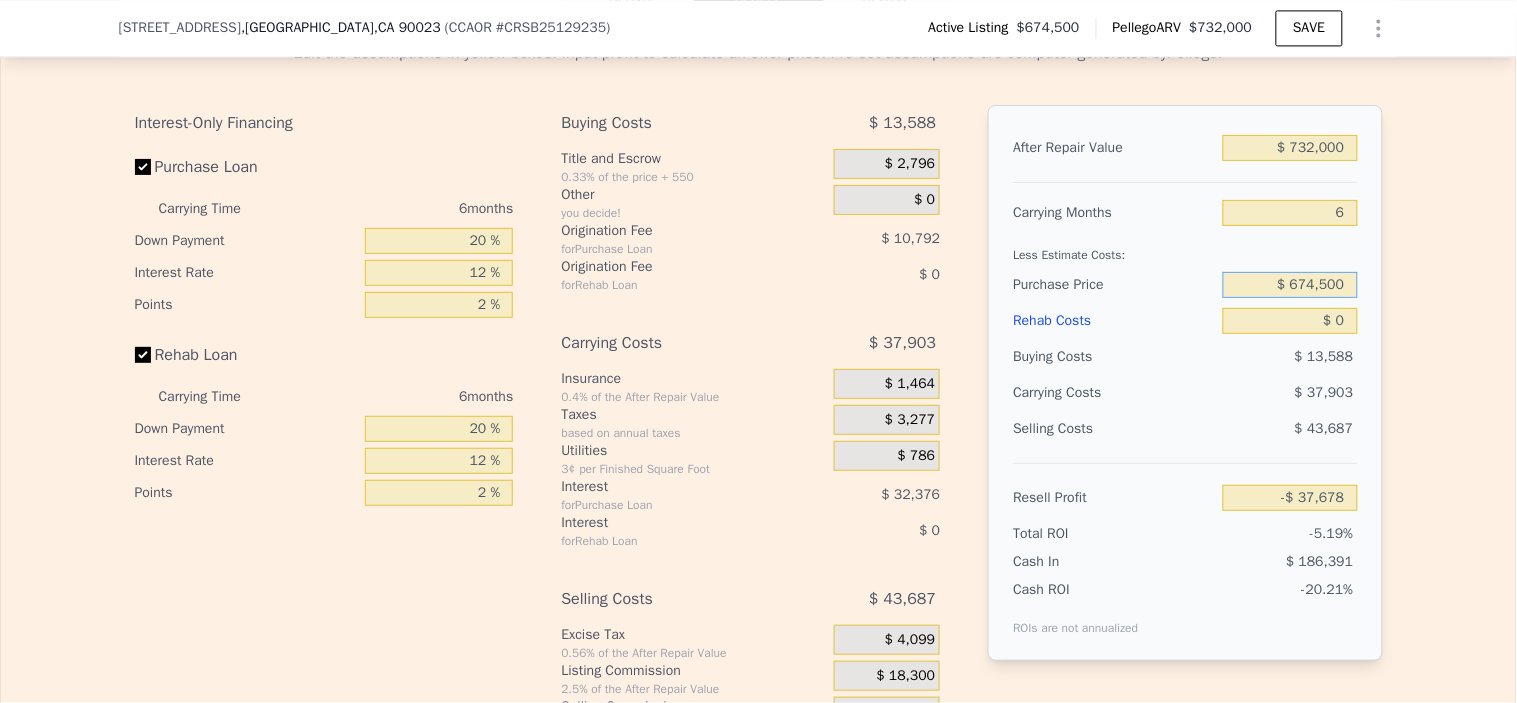 drag, startPoint x: 1284, startPoint y: 314, endPoint x: 1516, endPoint y: 303, distance: 232.26064 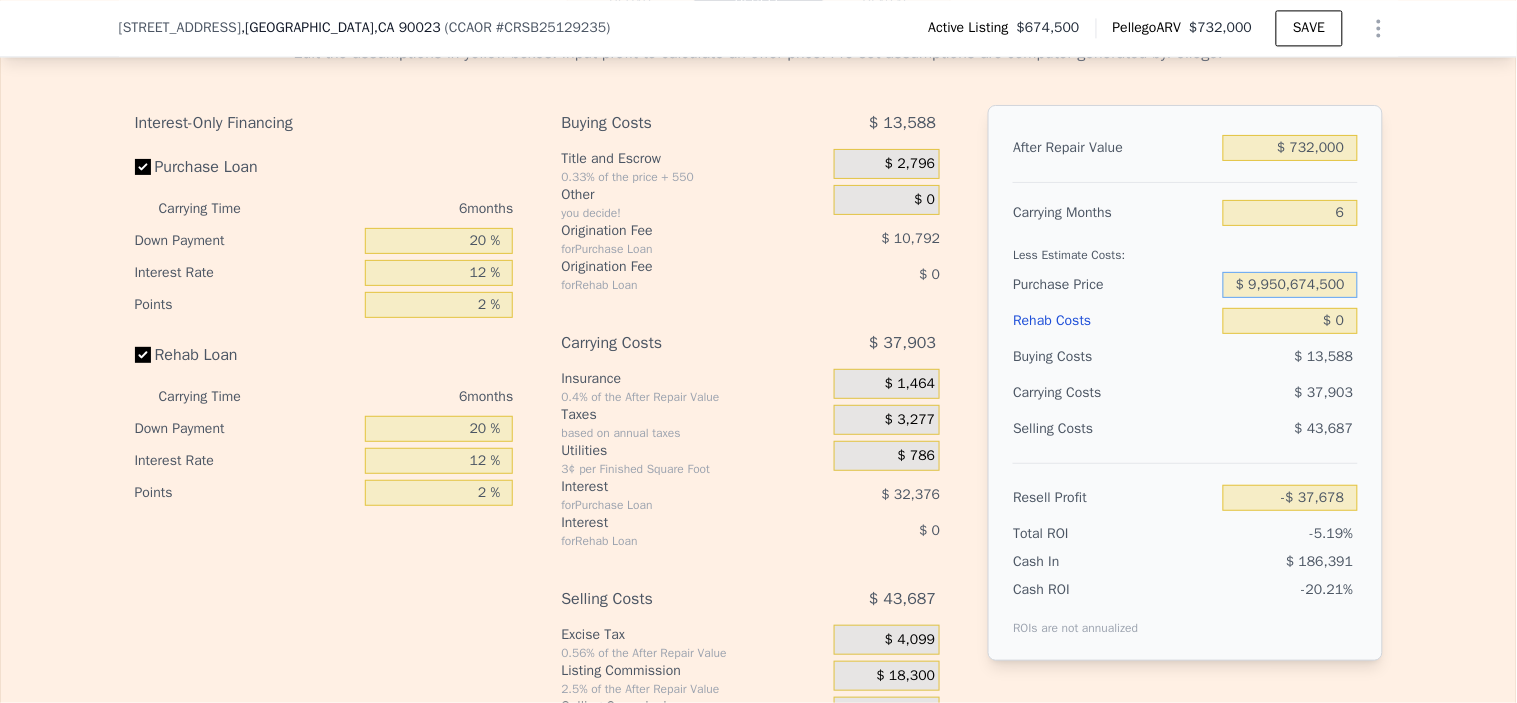click on "$ 9,950,674,500" at bounding box center [1290, 285] 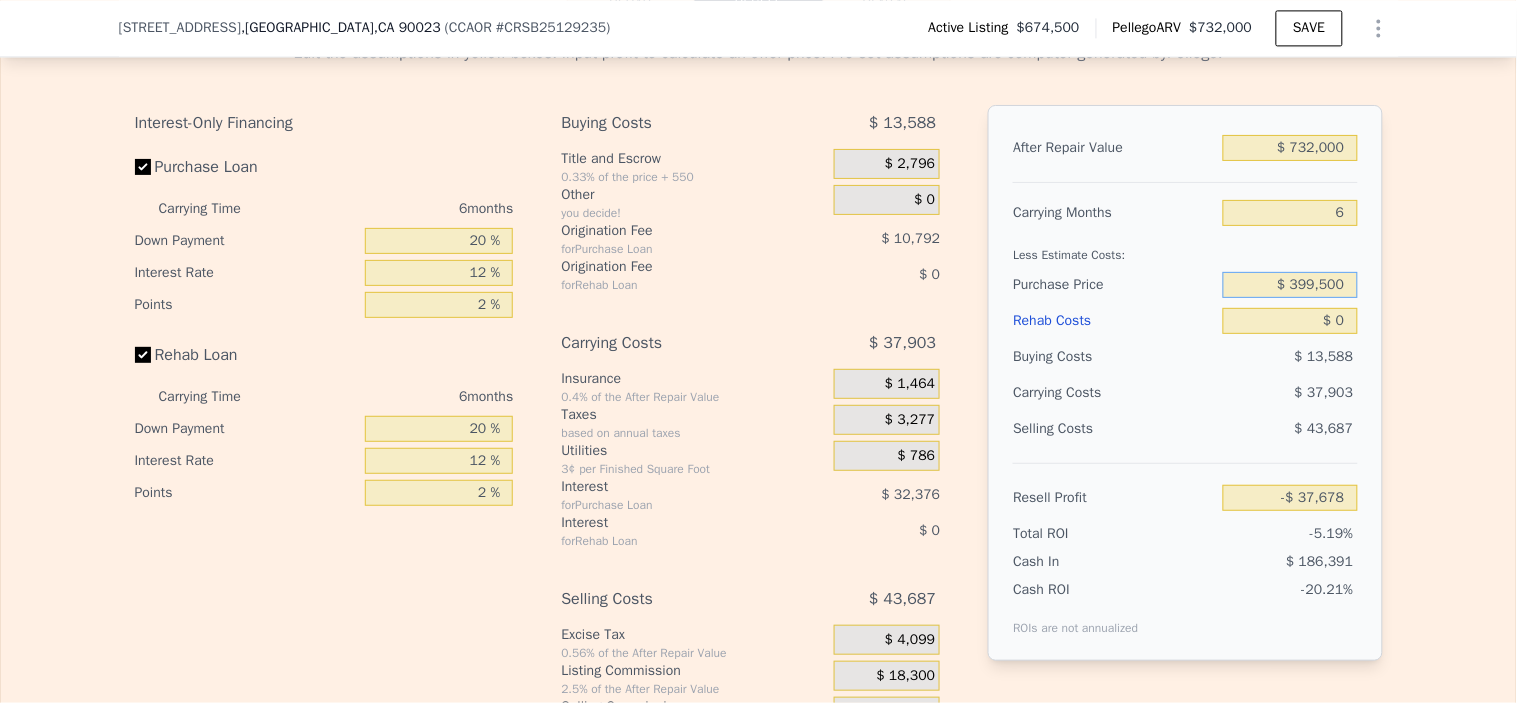 type on "$ 399,500" 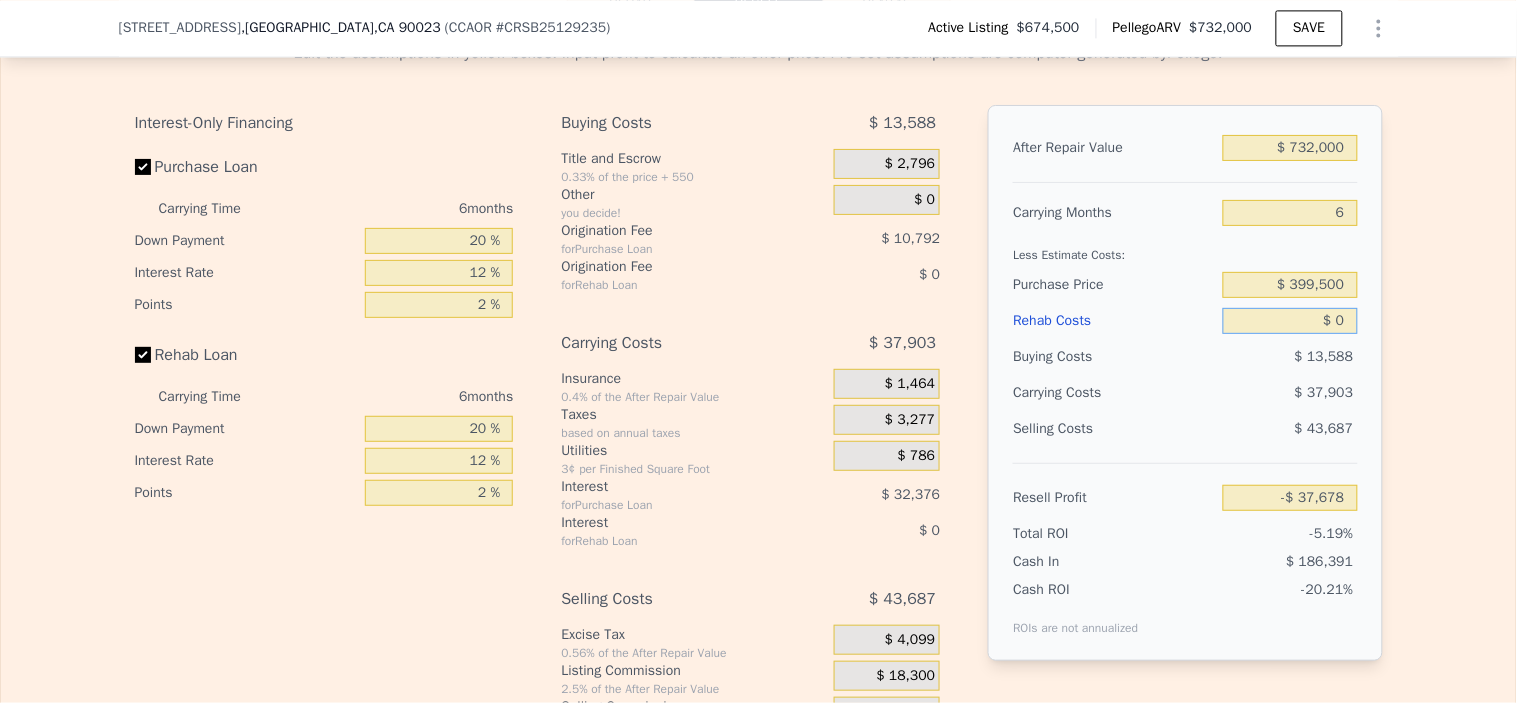 drag, startPoint x: 1338, startPoint y: 347, endPoint x: 1264, endPoint y: 344, distance: 74.06078 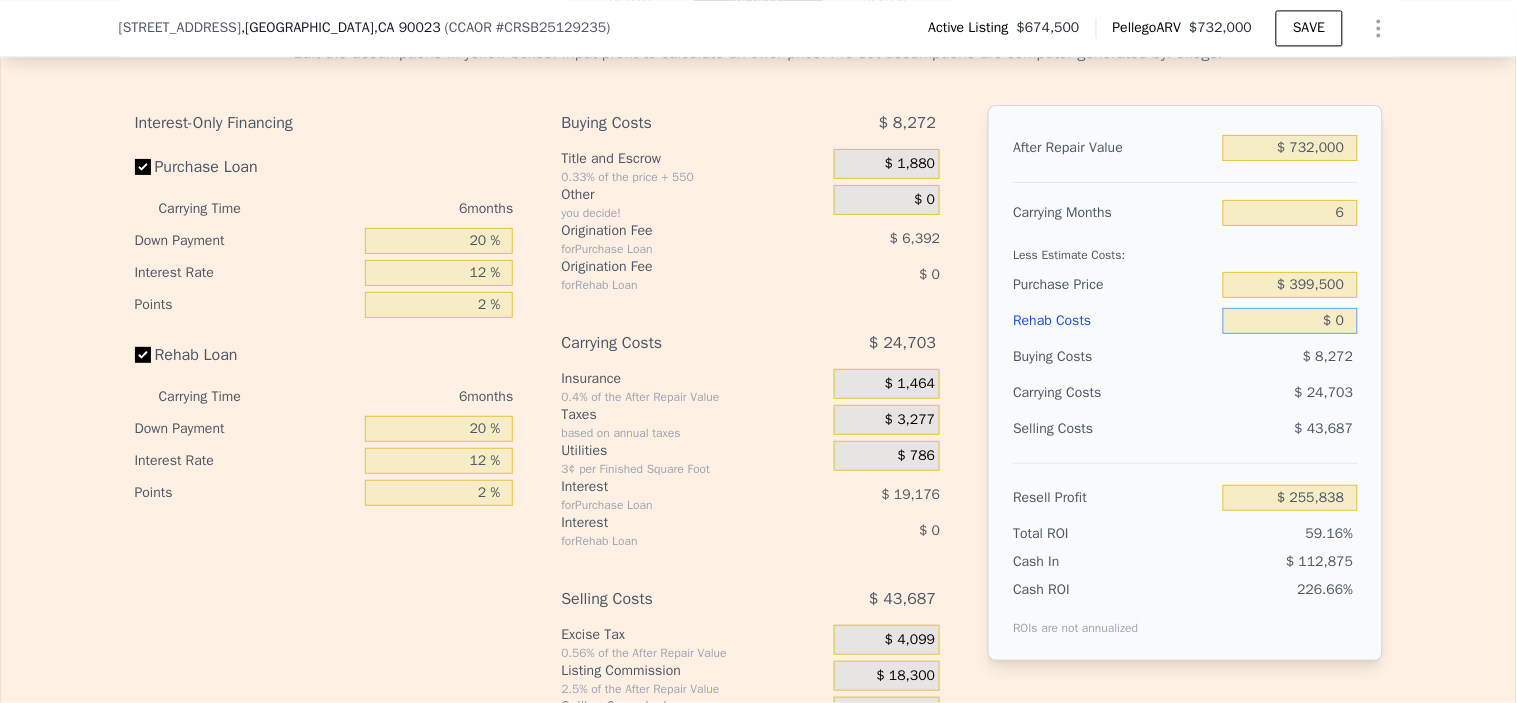 click on "$ 0" at bounding box center (1290, 321) 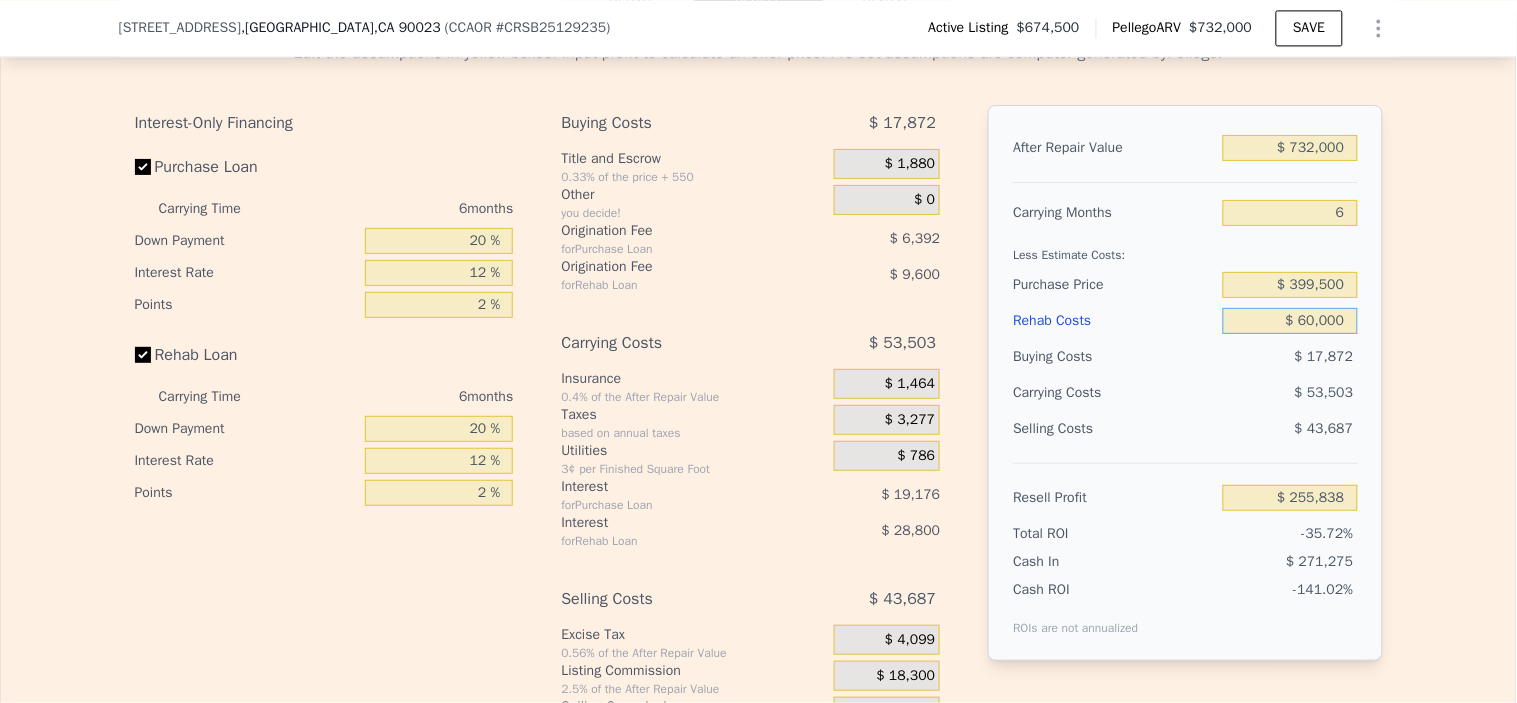 type on "$ 600,000" 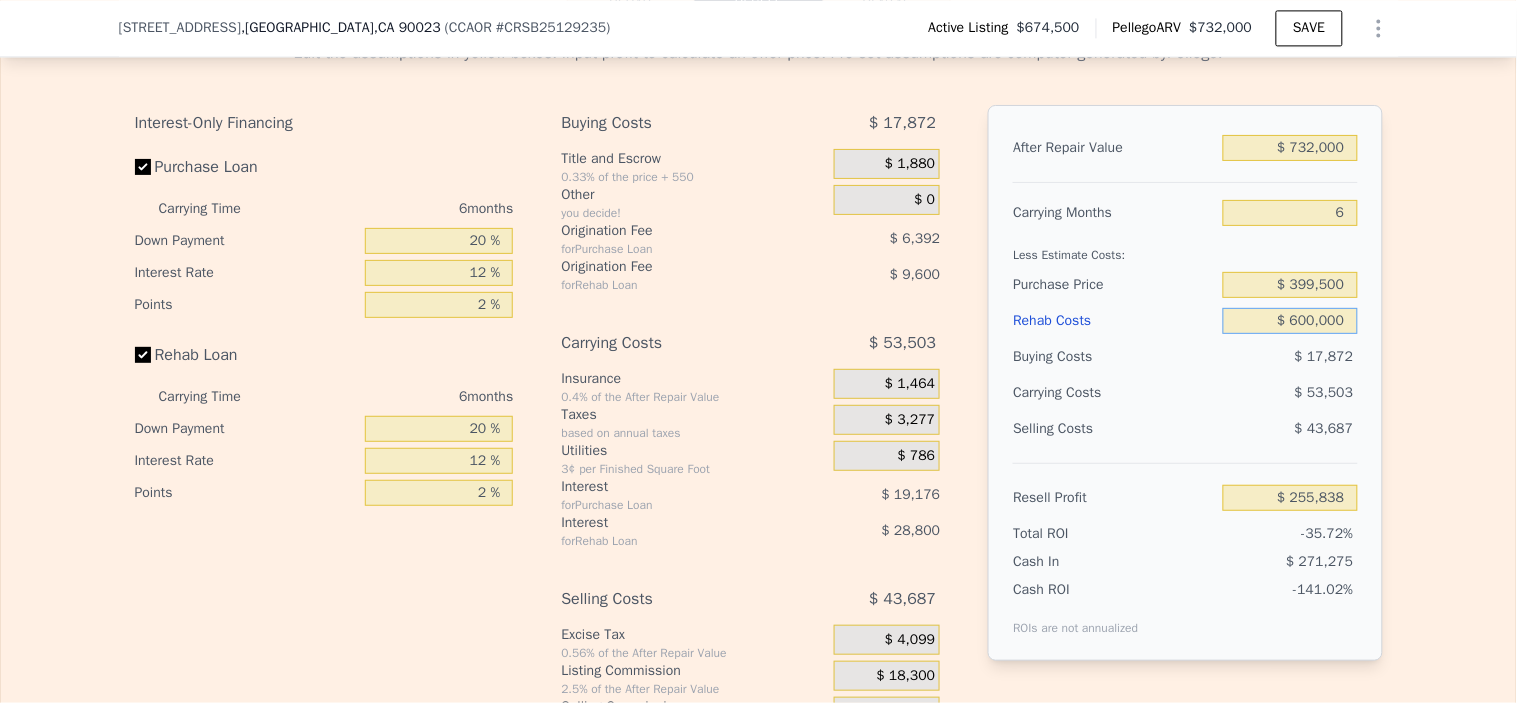type on "-$ 382,562" 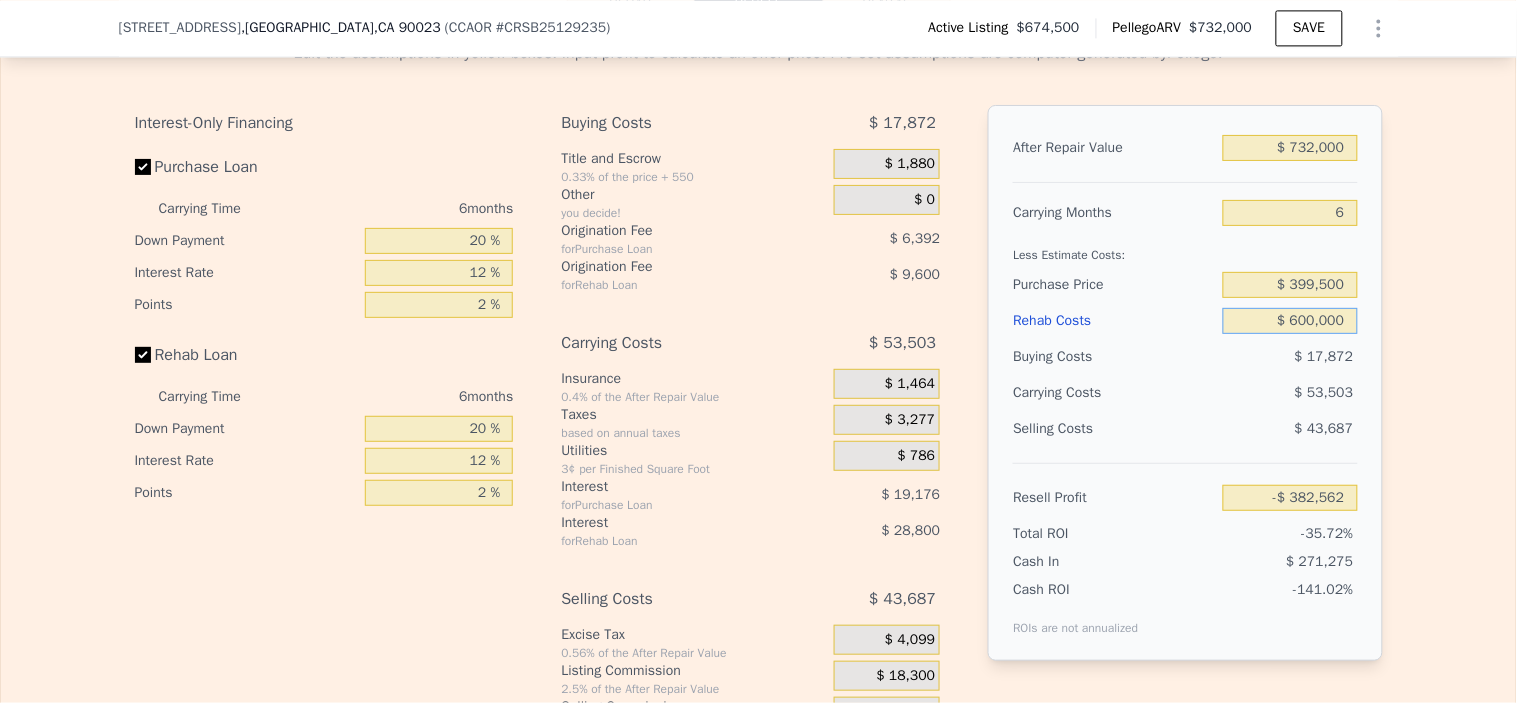type on "$ 60,000" 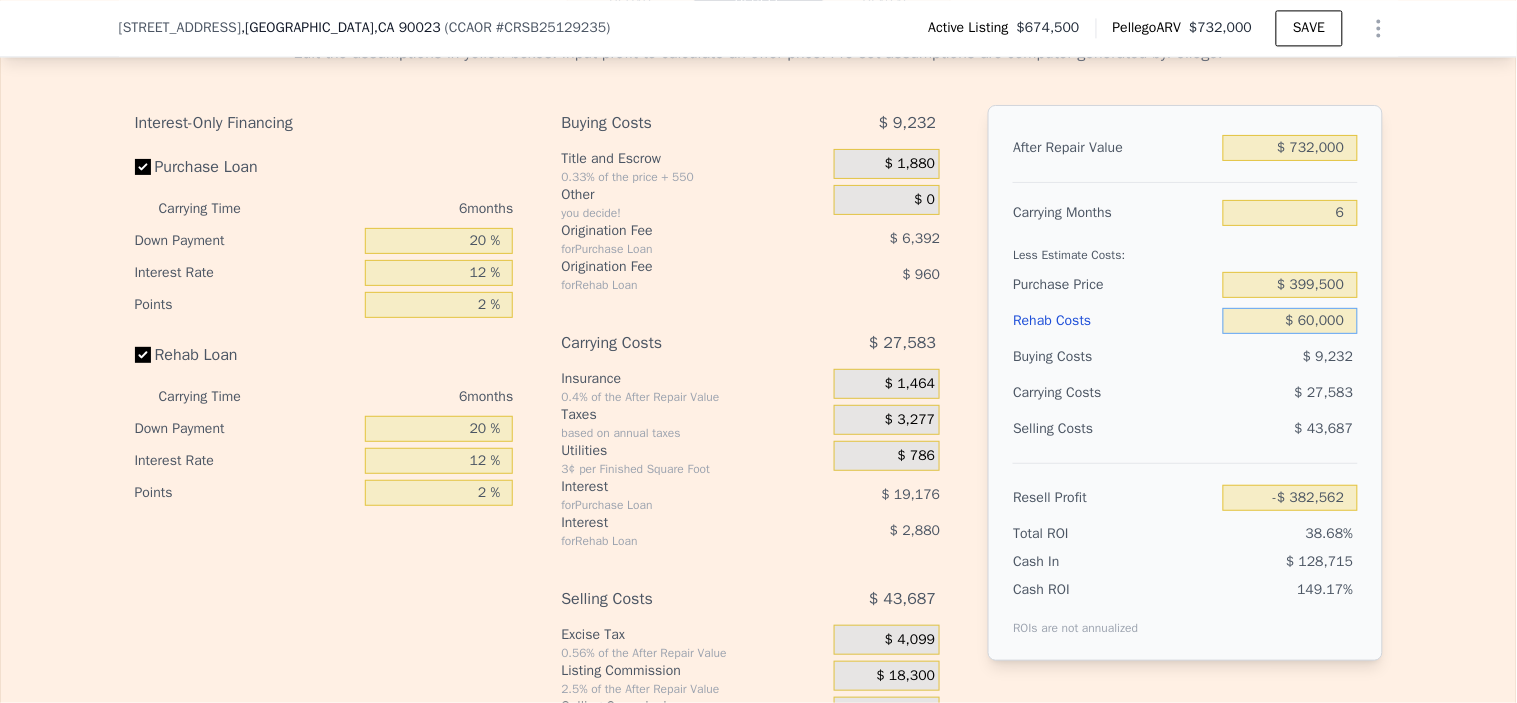type on "$ 191,998" 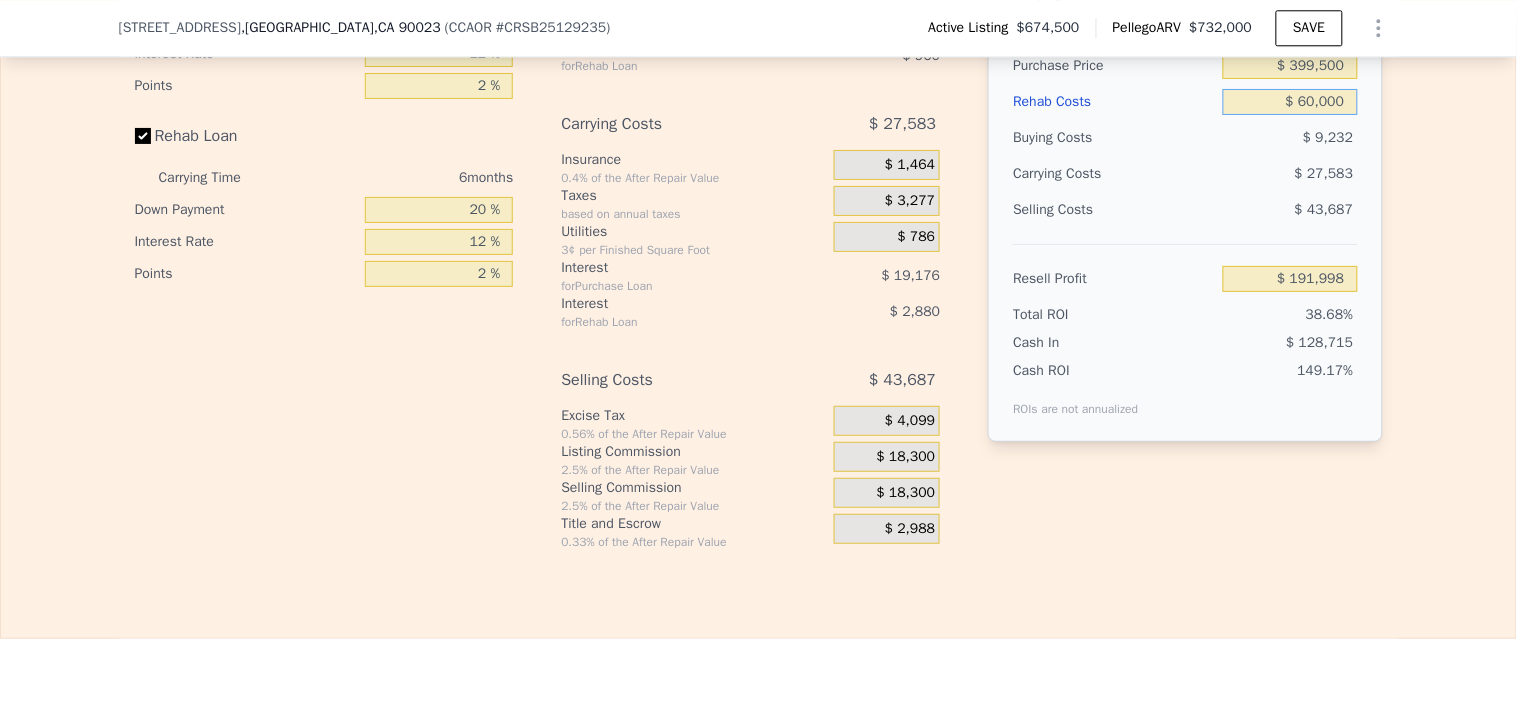 scroll, scrollTop: 3326, scrollLeft: 0, axis: vertical 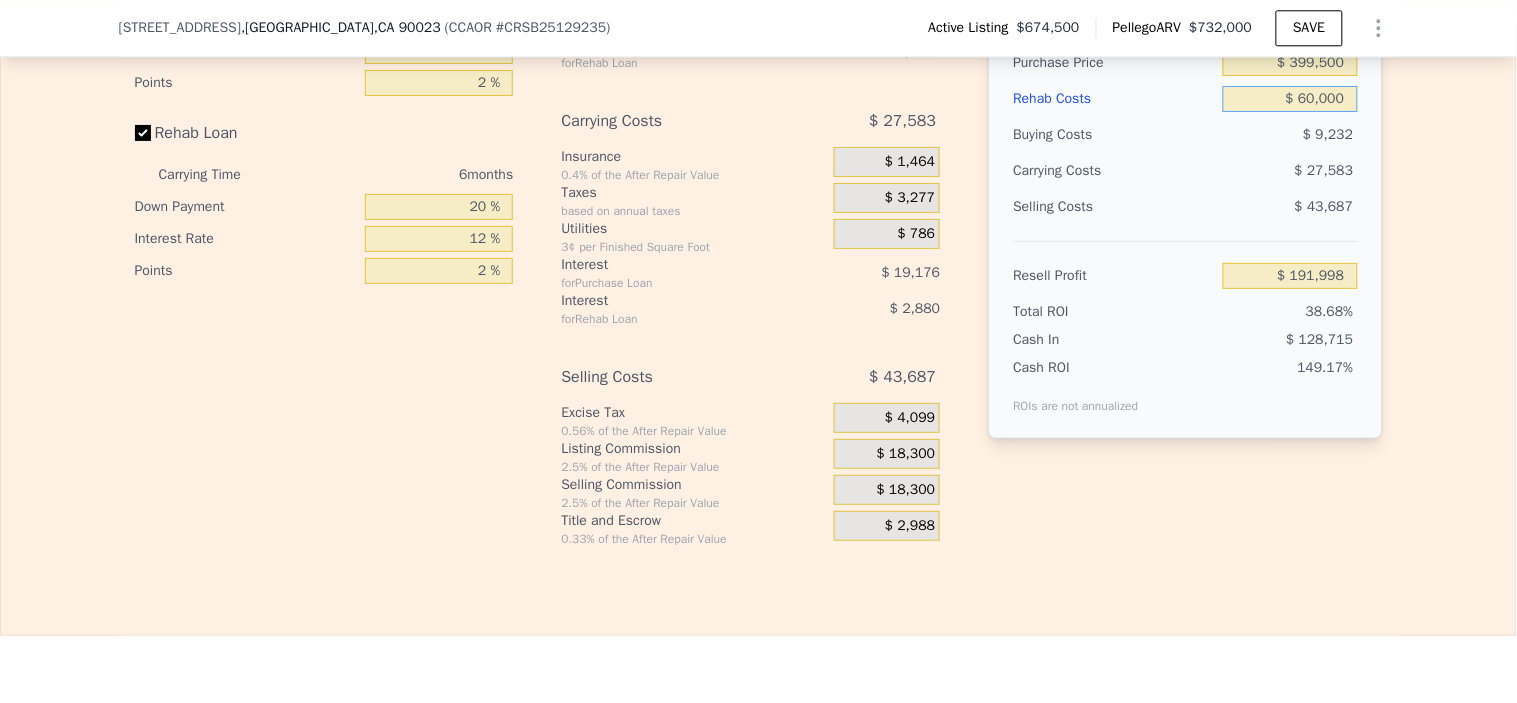 type on "$ 60,000" 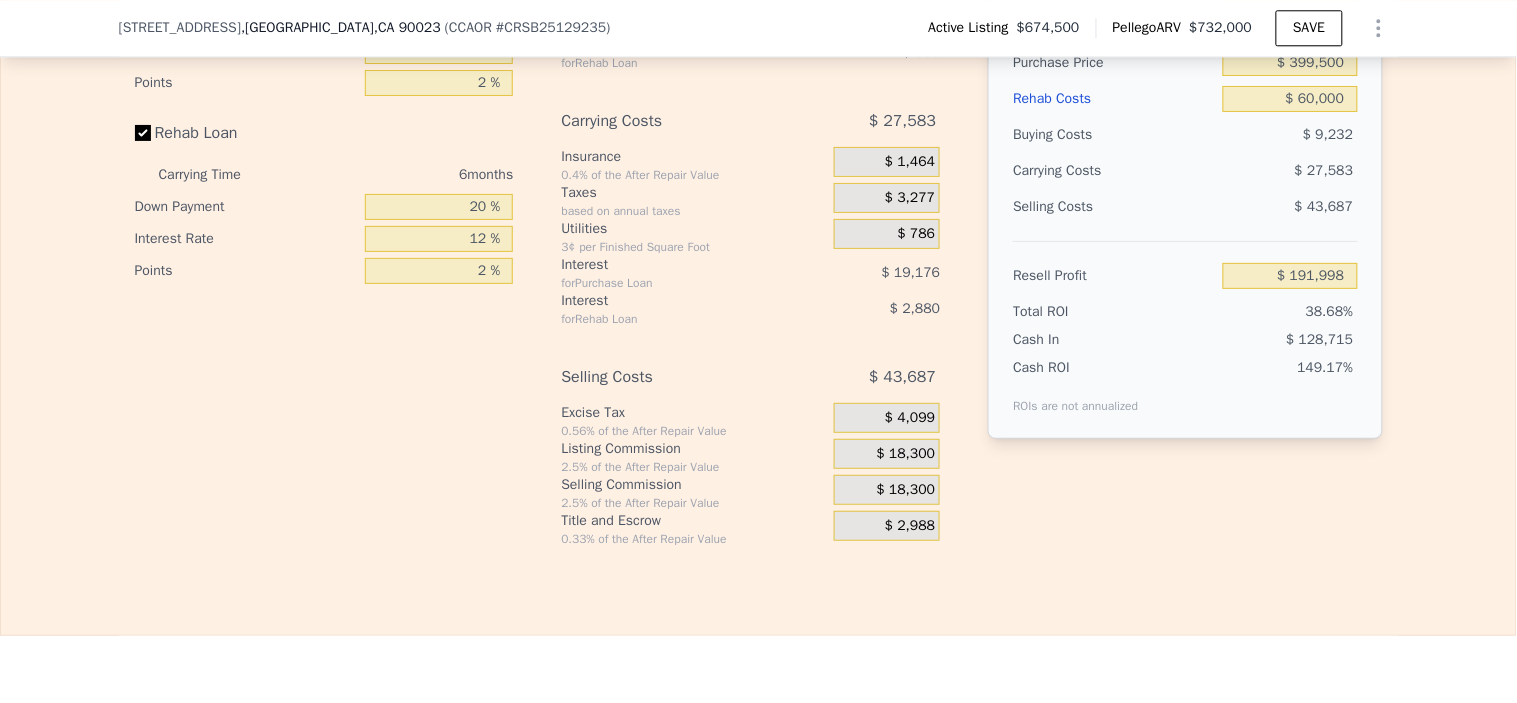 click on "$ 18,300" at bounding box center (906, 454) 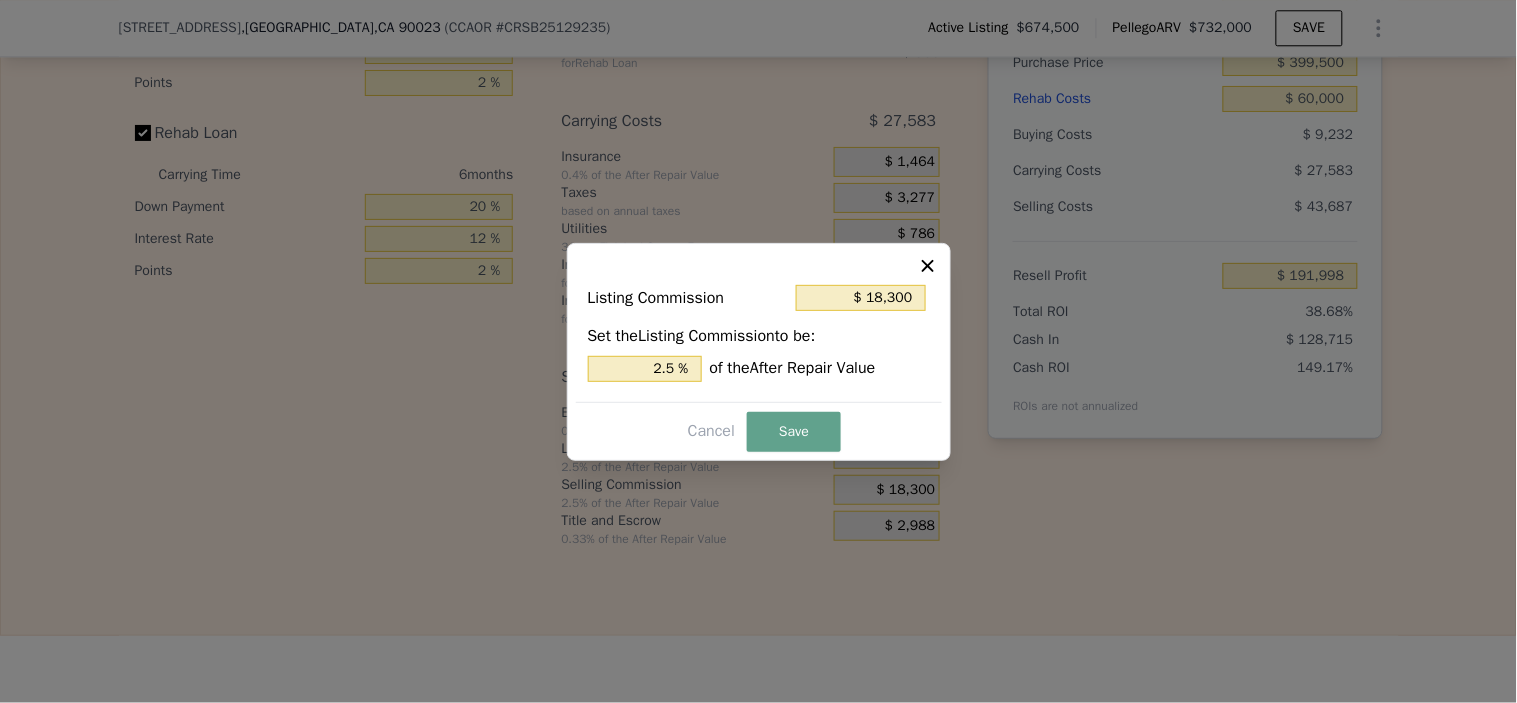click at bounding box center [758, 351] 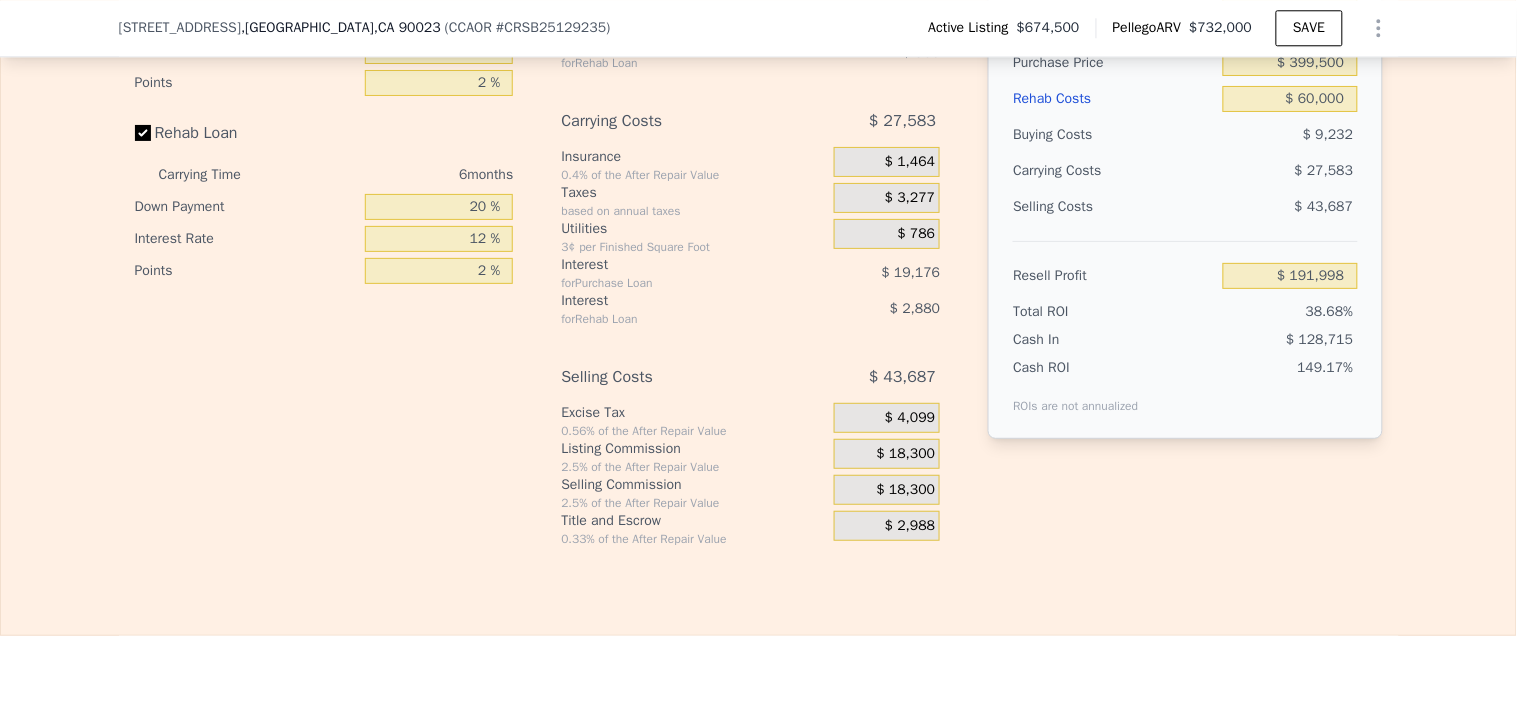 click on "$ 18,300" at bounding box center (906, 454) 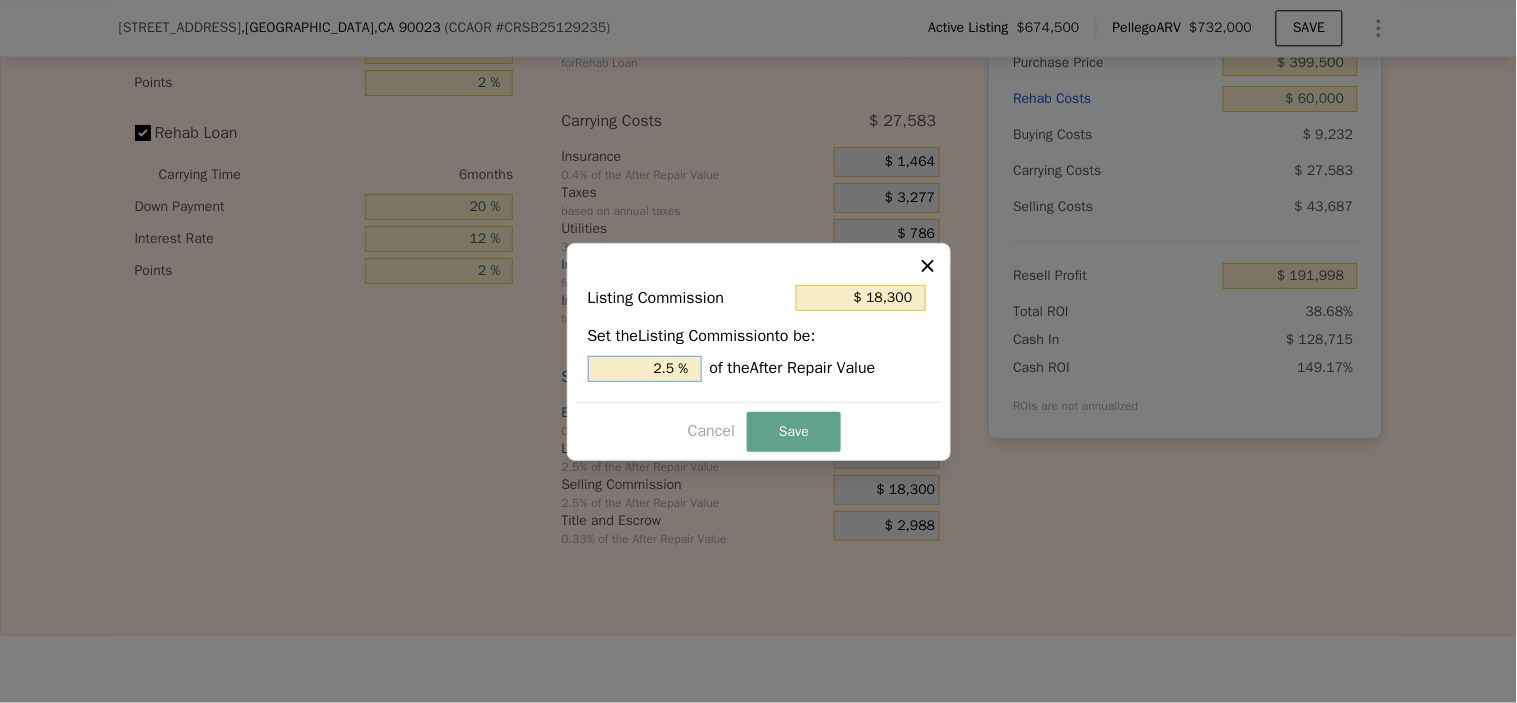 drag, startPoint x: 712, startPoint y: 380, endPoint x: 820, endPoint y: 374, distance: 108.16654 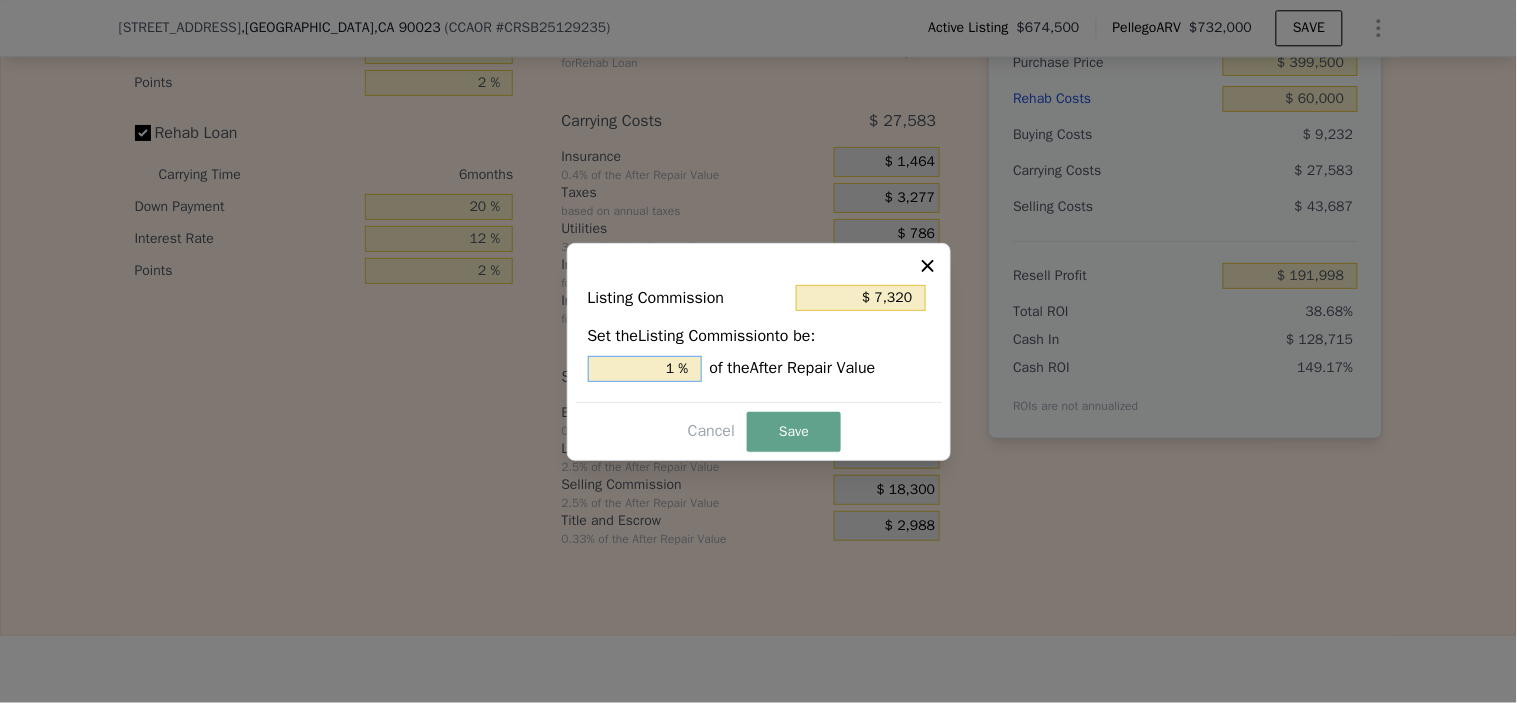 type on "$ 7,320" 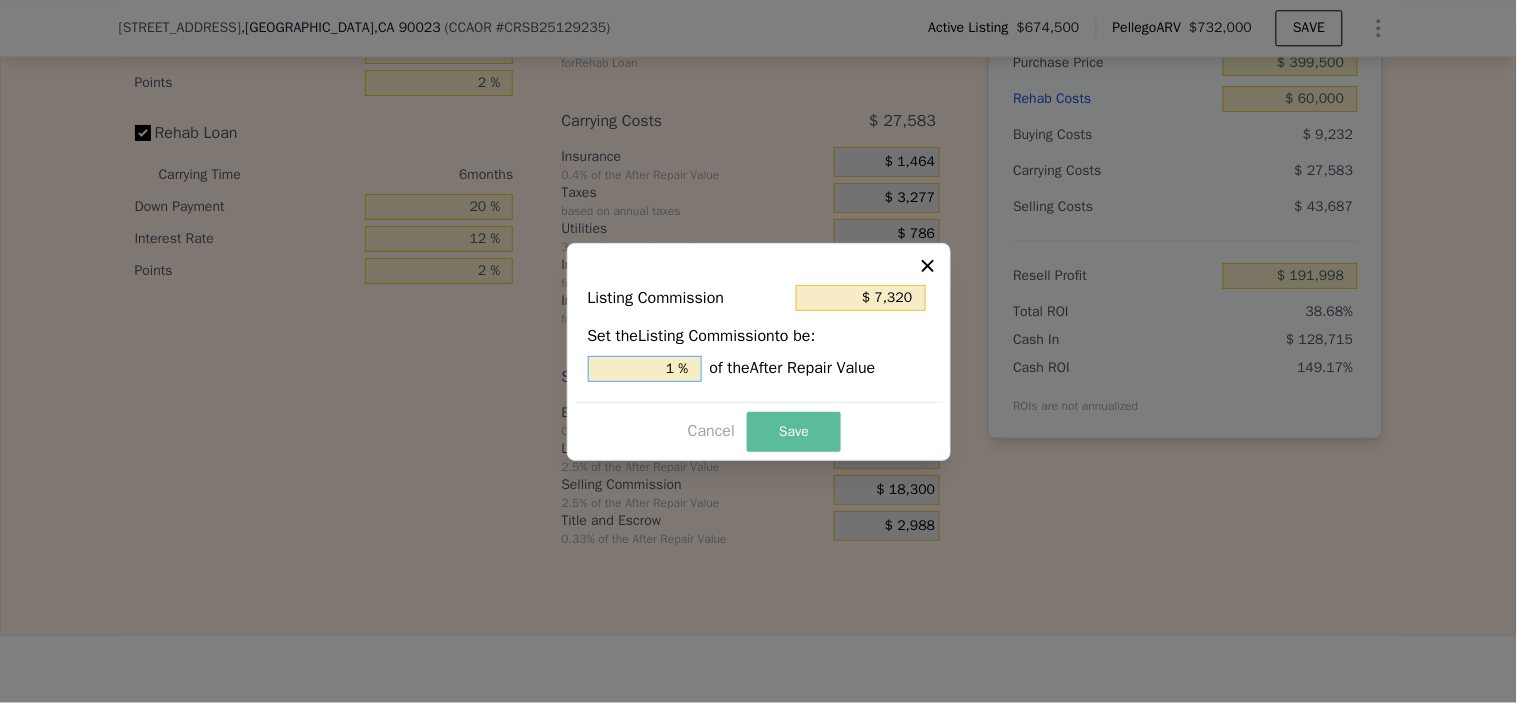 type on "1 %" 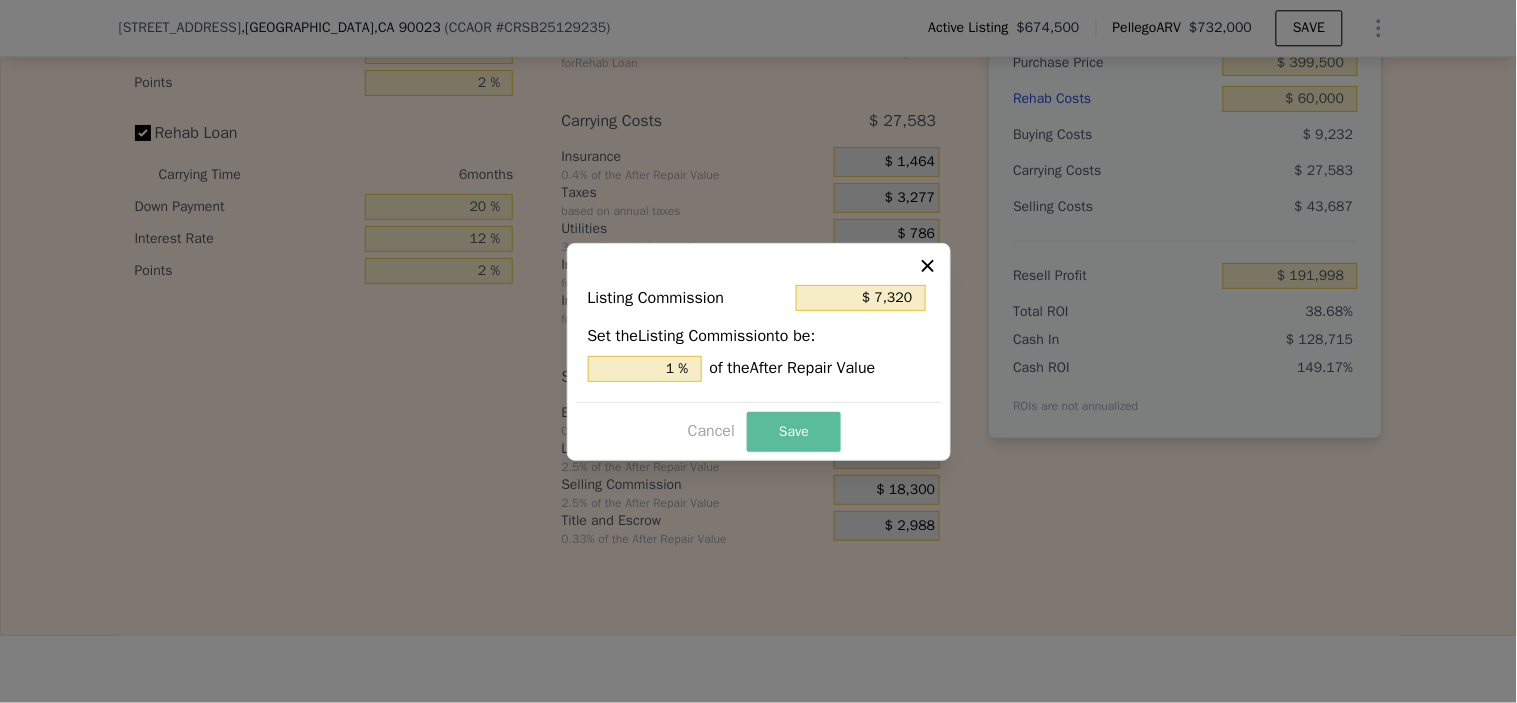 click on "Save" at bounding box center [794, 432] 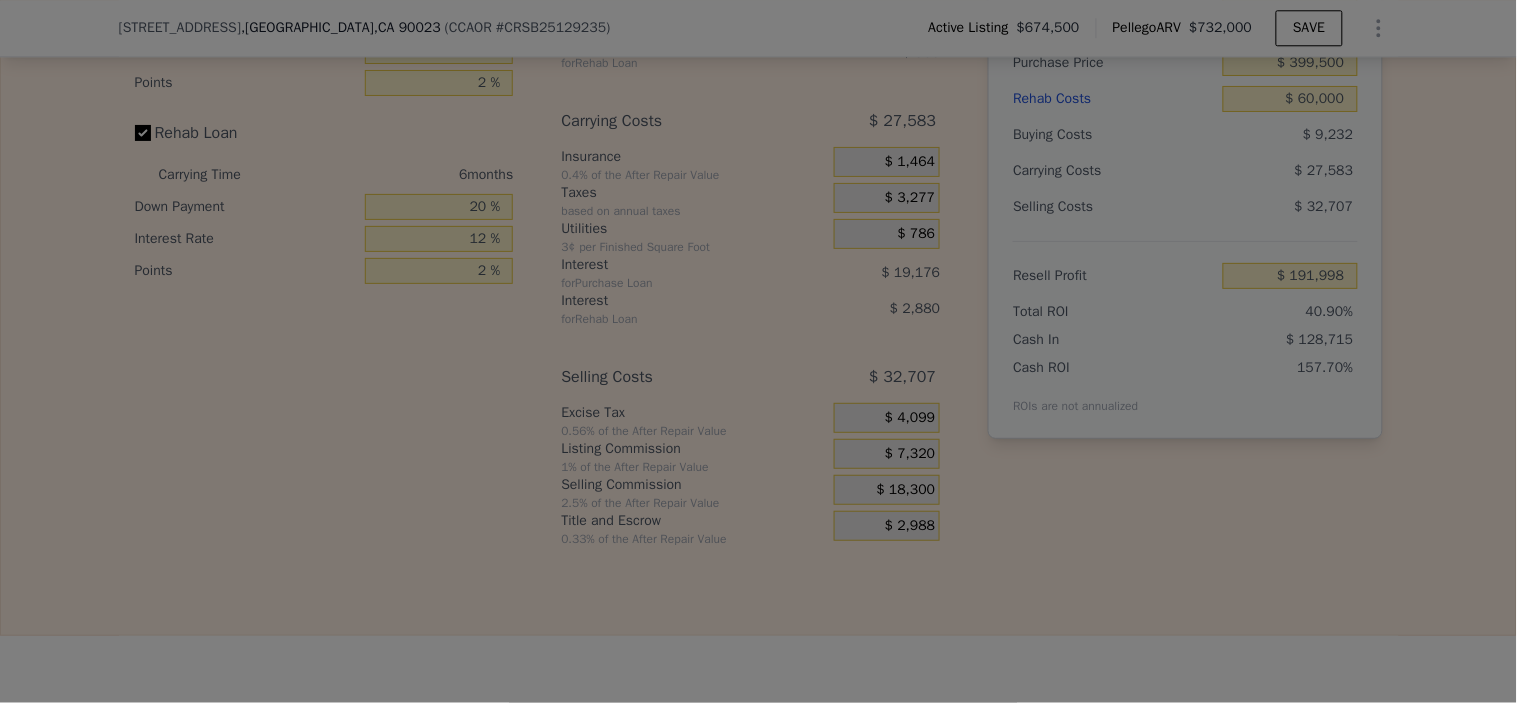 type on "$ 202,978" 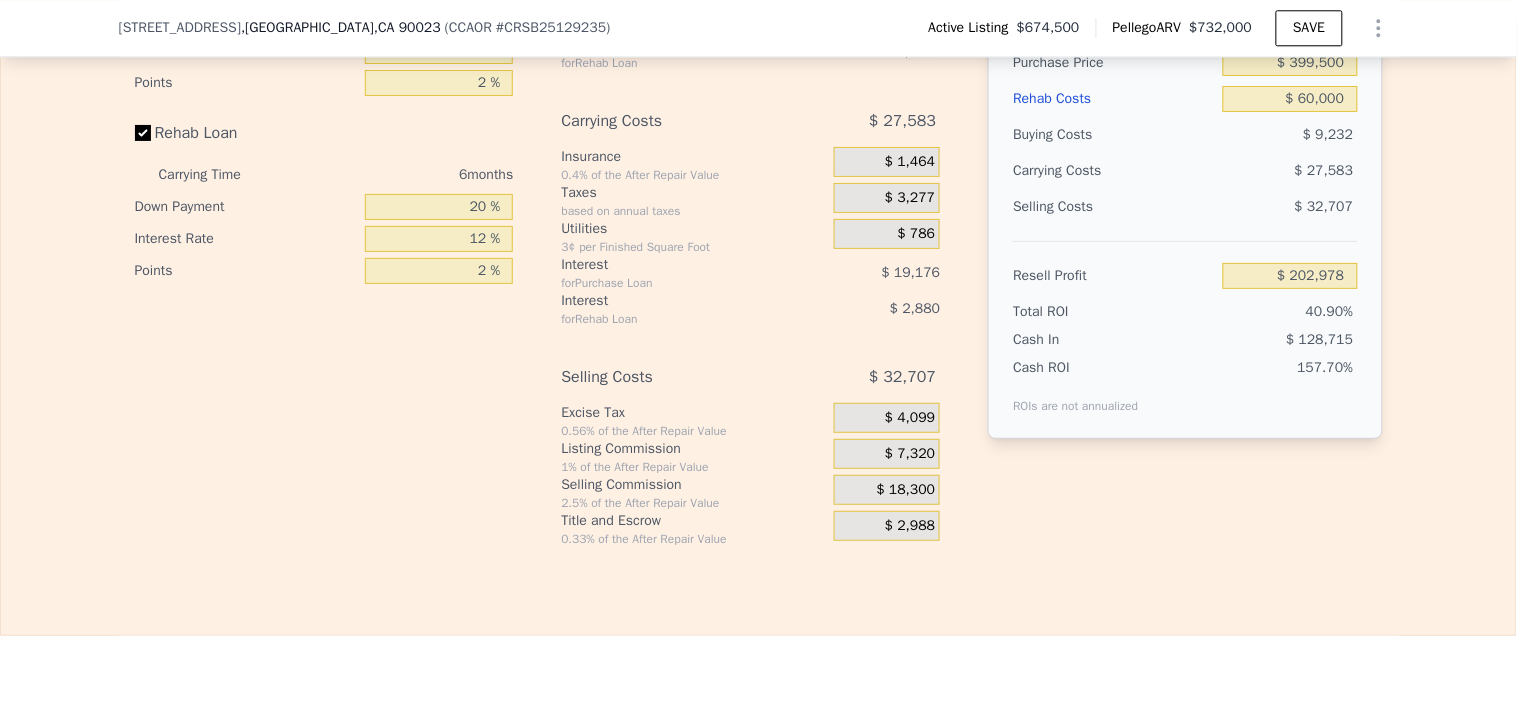 click on "$ 18,300" at bounding box center (906, 490) 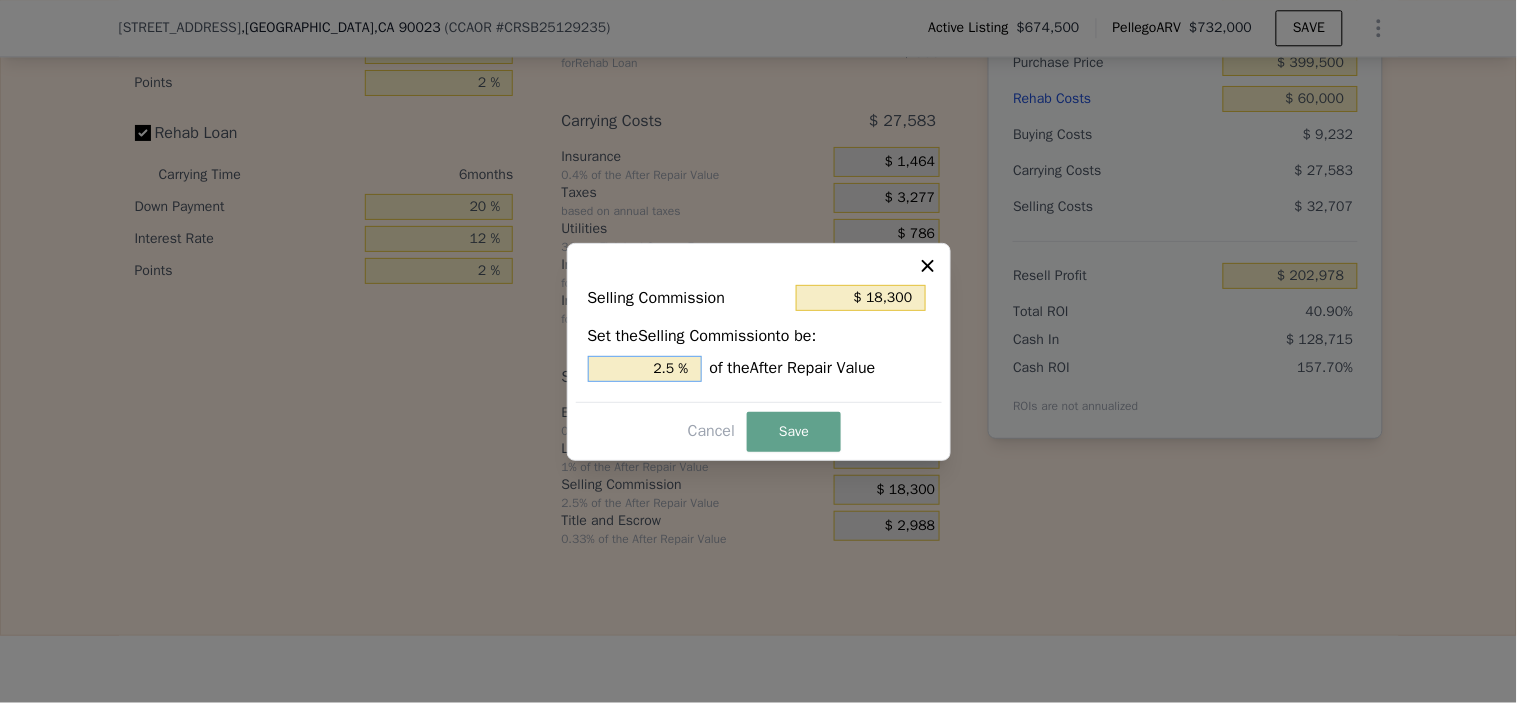 drag, startPoint x: 646, startPoint y: 375, endPoint x: 876, endPoint y: 385, distance: 230.21729 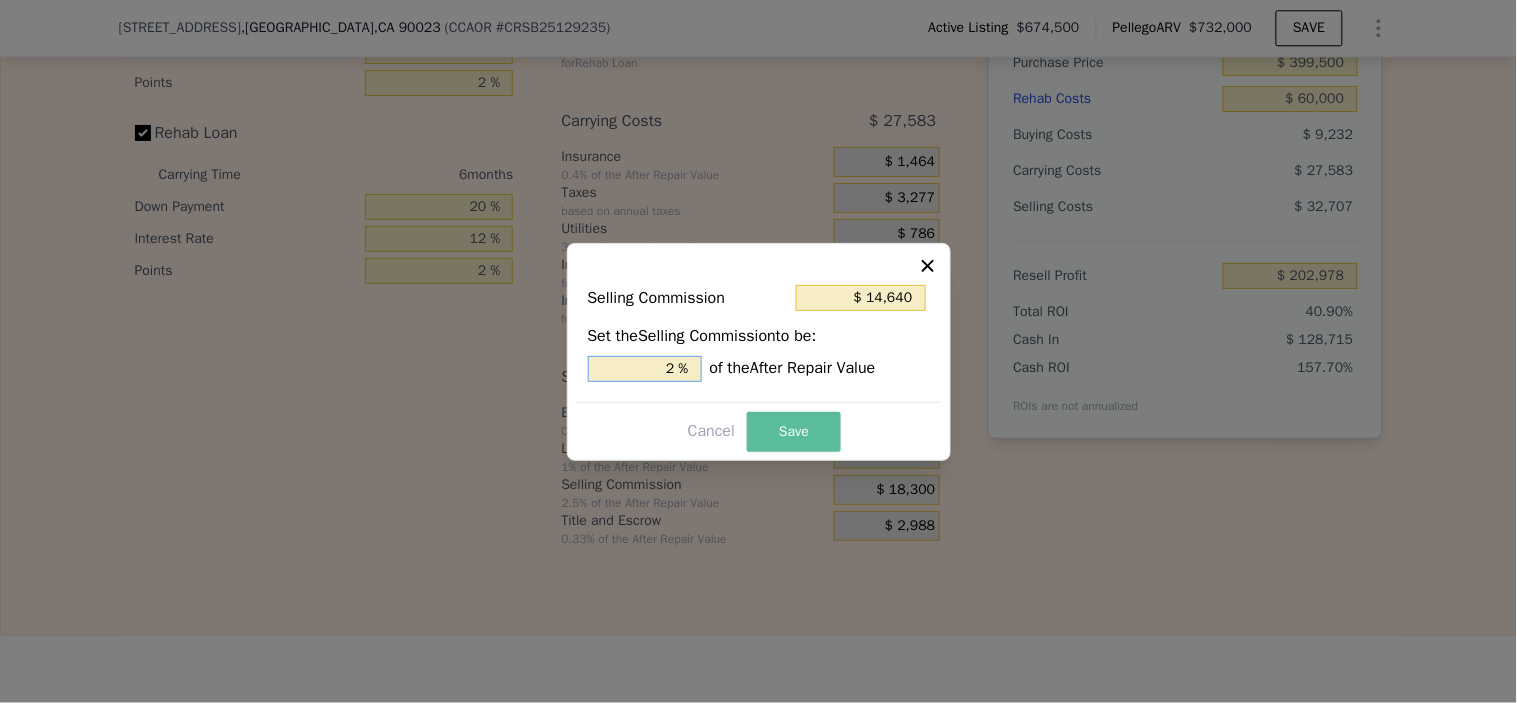 type on "2 %" 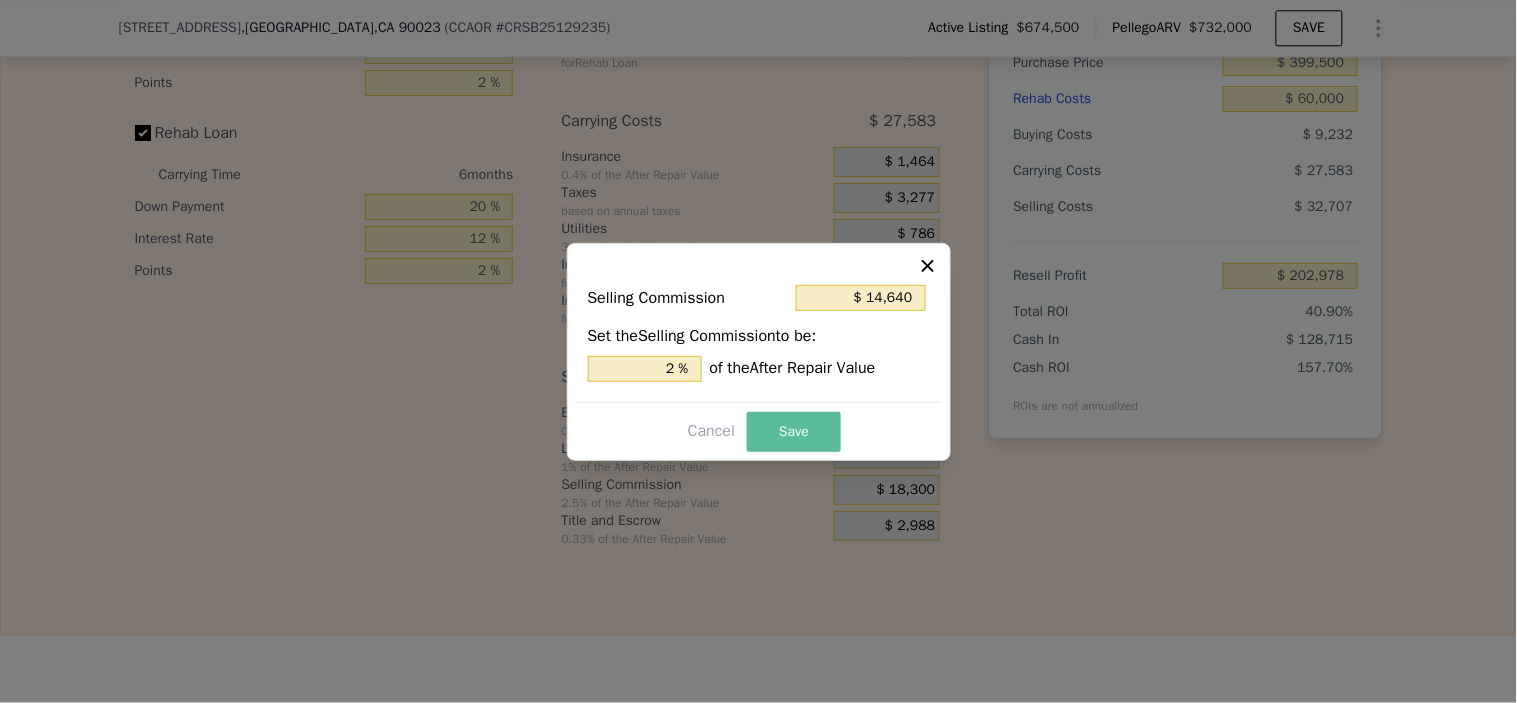 click on "Save" at bounding box center (794, 432) 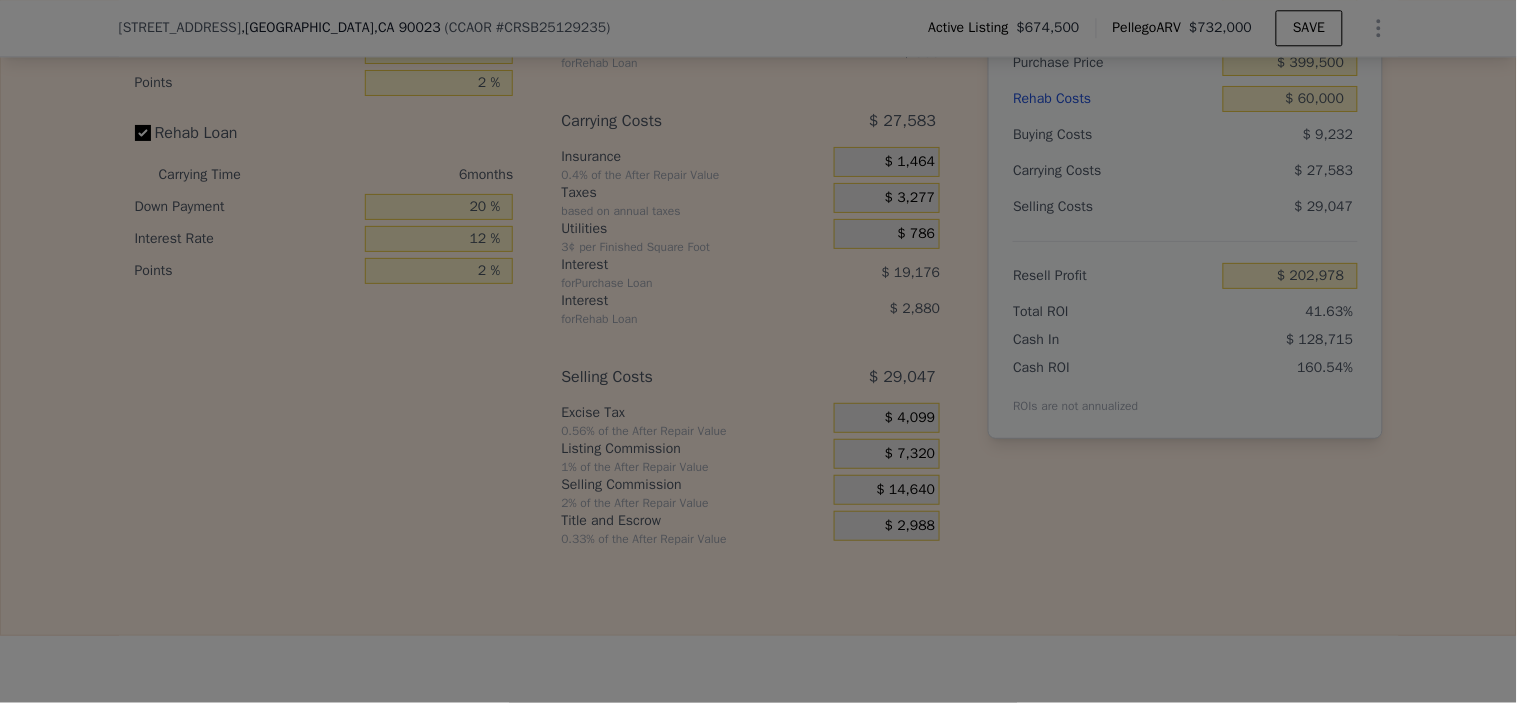 type on "$ 206,638" 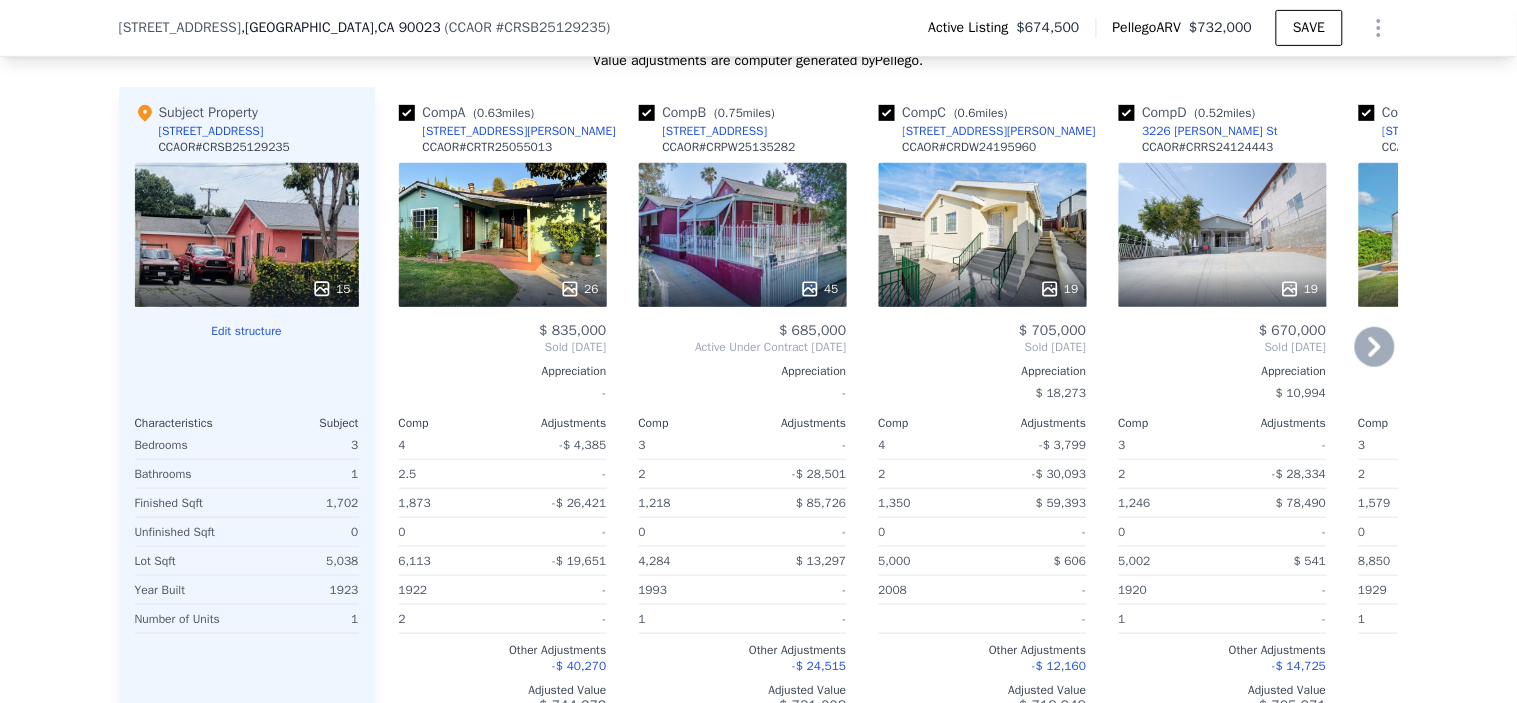 scroll, scrollTop: 2104, scrollLeft: 0, axis: vertical 